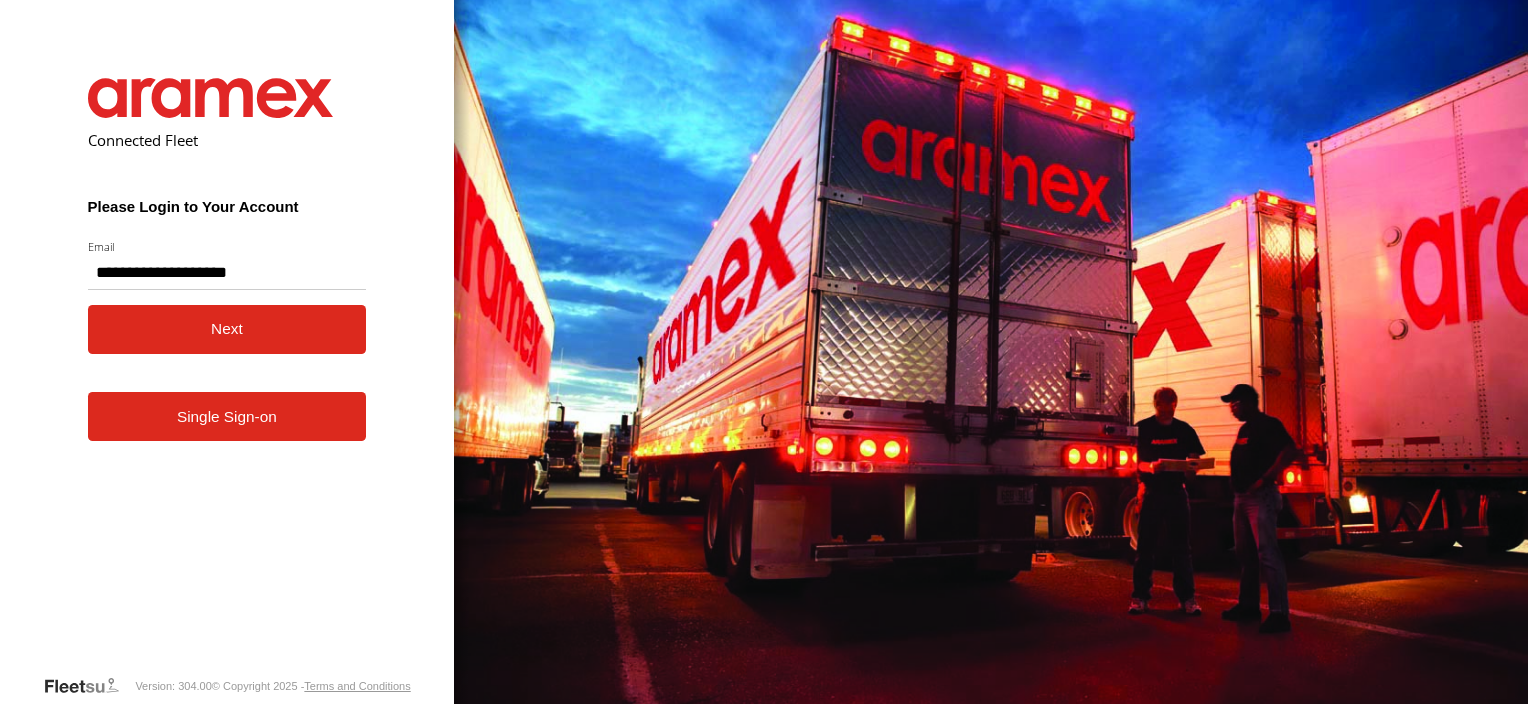 scroll, scrollTop: 0, scrollLeft: 0, axis: both 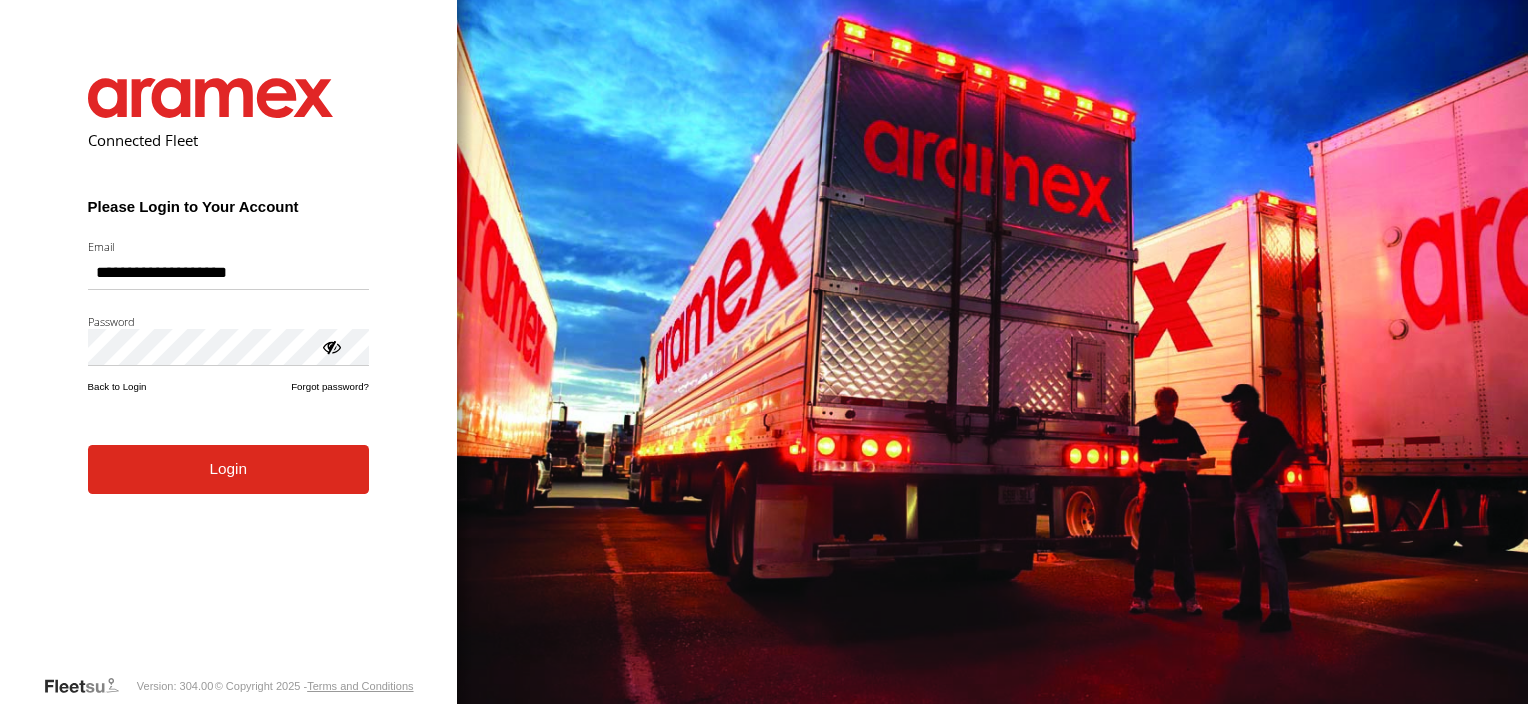 click on "Login" at bounding box center (228, 469) 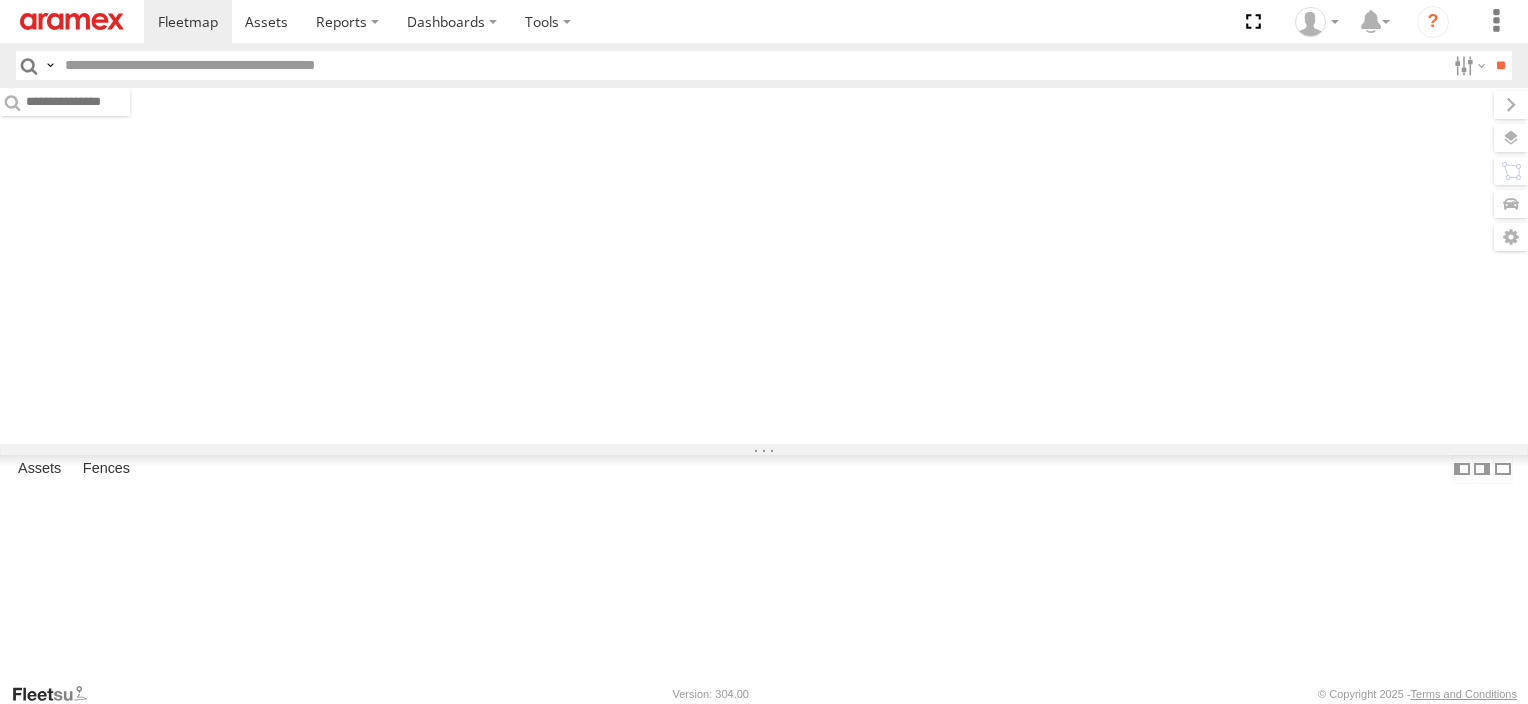scroll, scrollTop: 0, scrollLeft: 0, axis: both 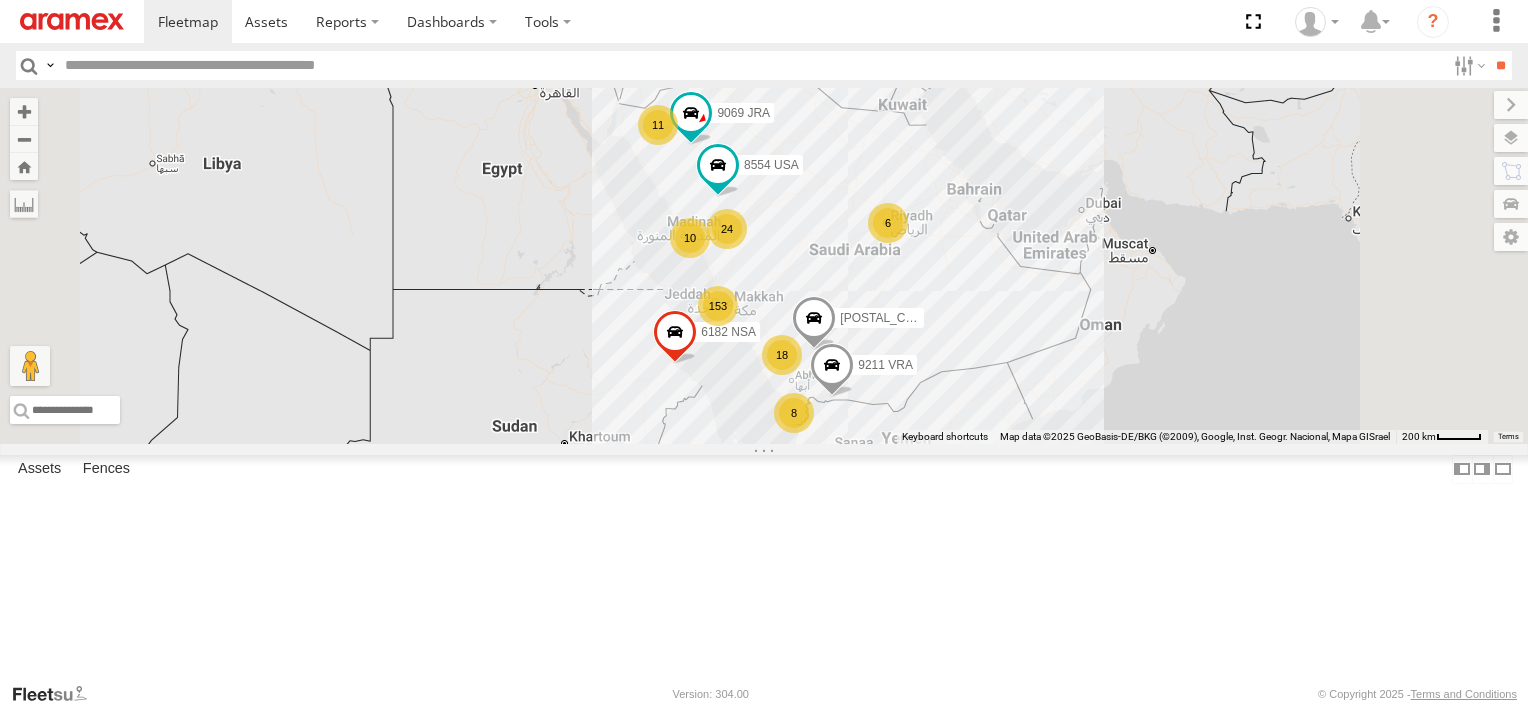 click on "Search Query
Asset ID
Asset Label
Registration
Manufacturer
Model
VIN
Job ID" at bounding box center [764, 65] 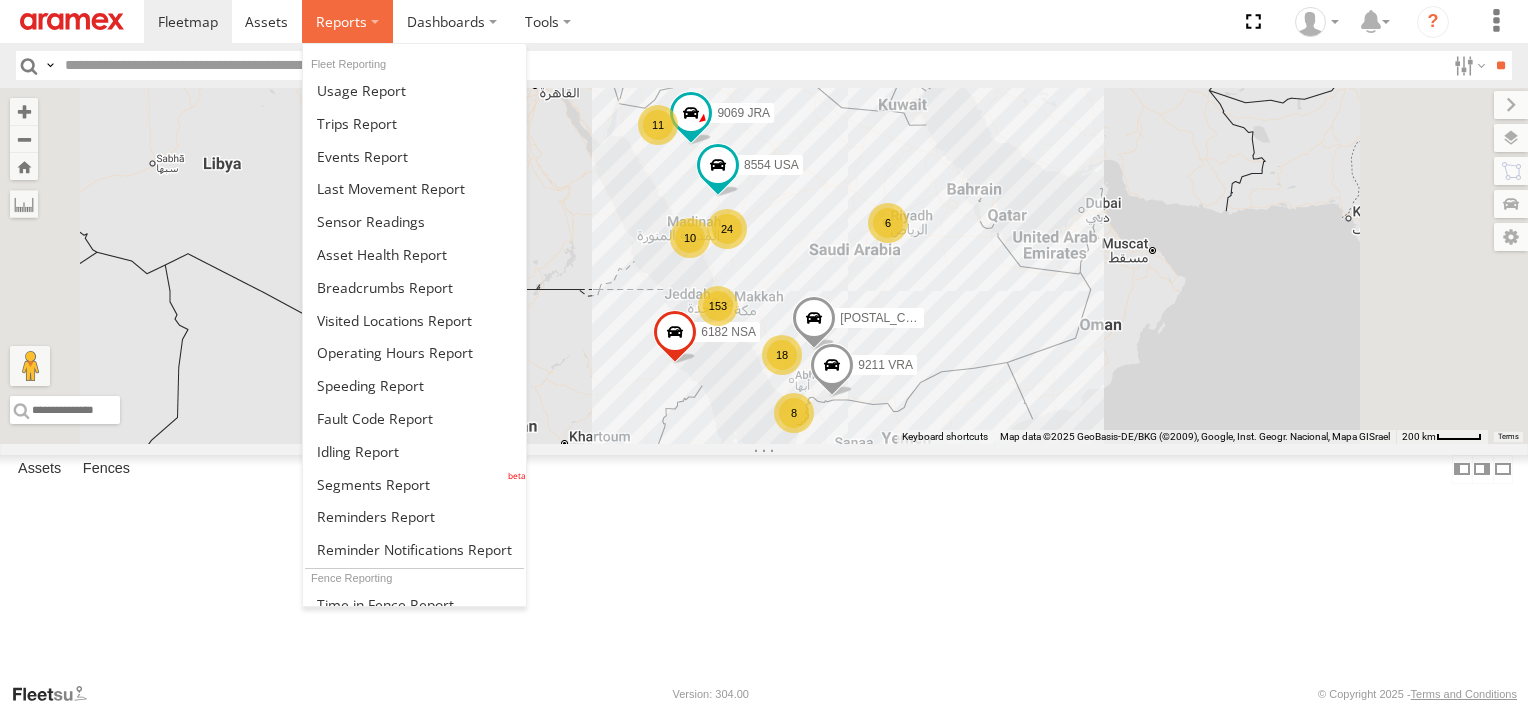 click at bounding box center (347, 21) 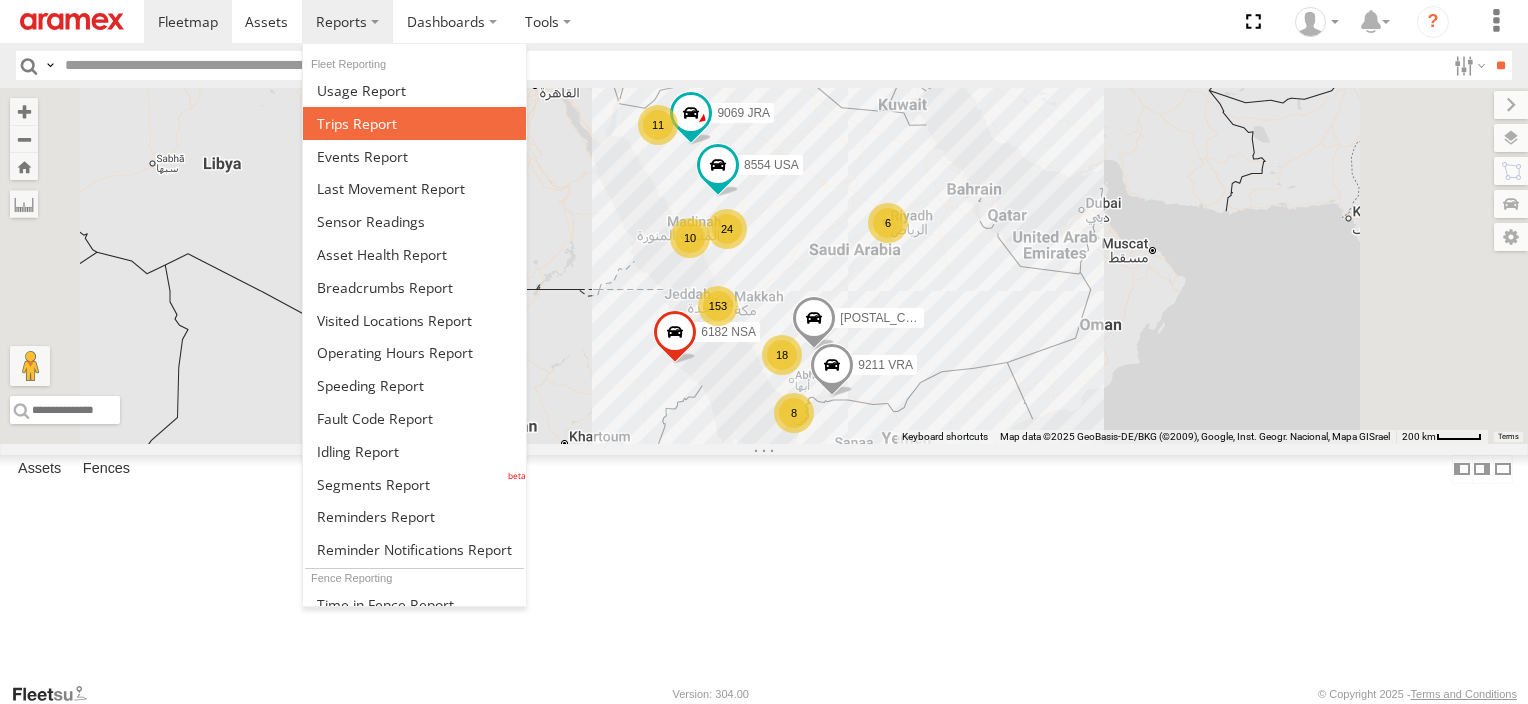 click at bounding box center [357, 123] 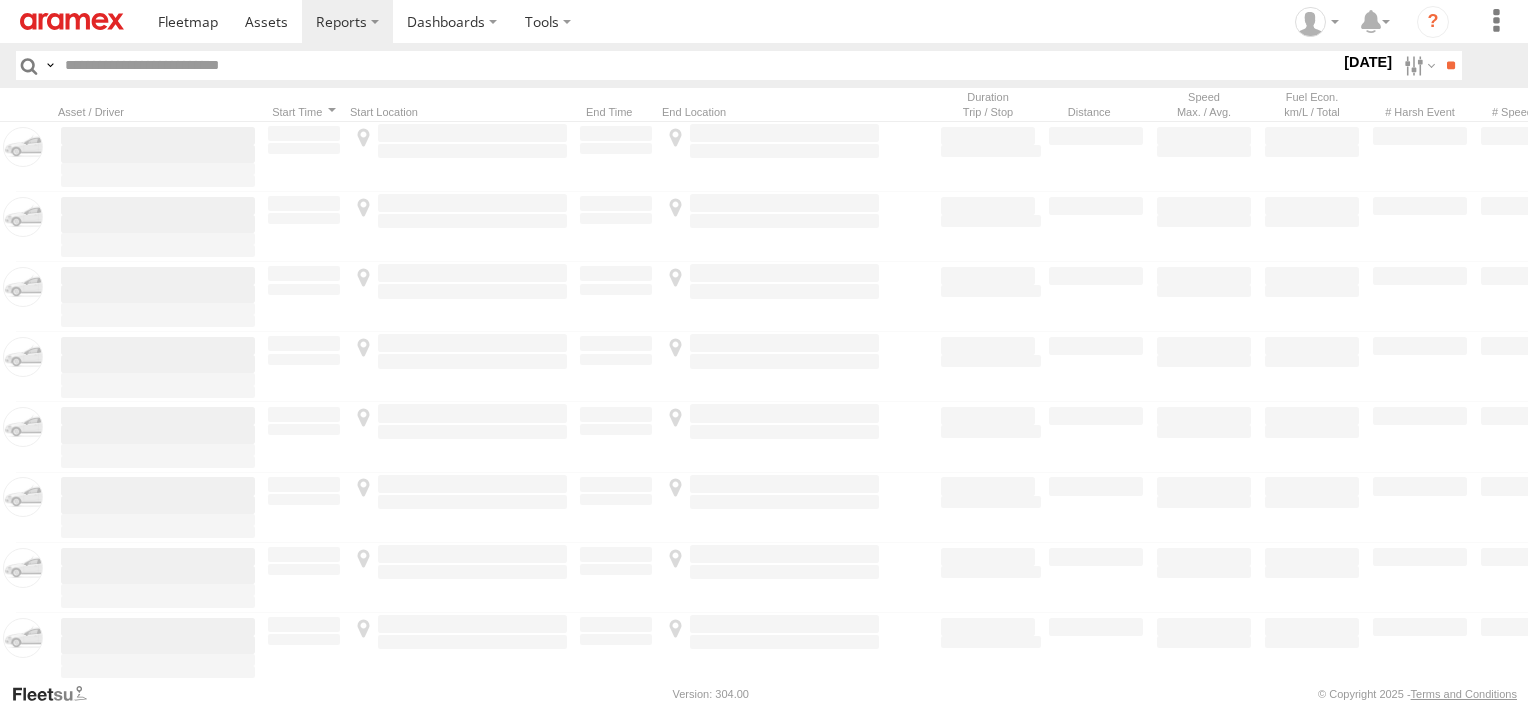 scroll, scrollTop: 0, scrollLeft: 0, axis: both 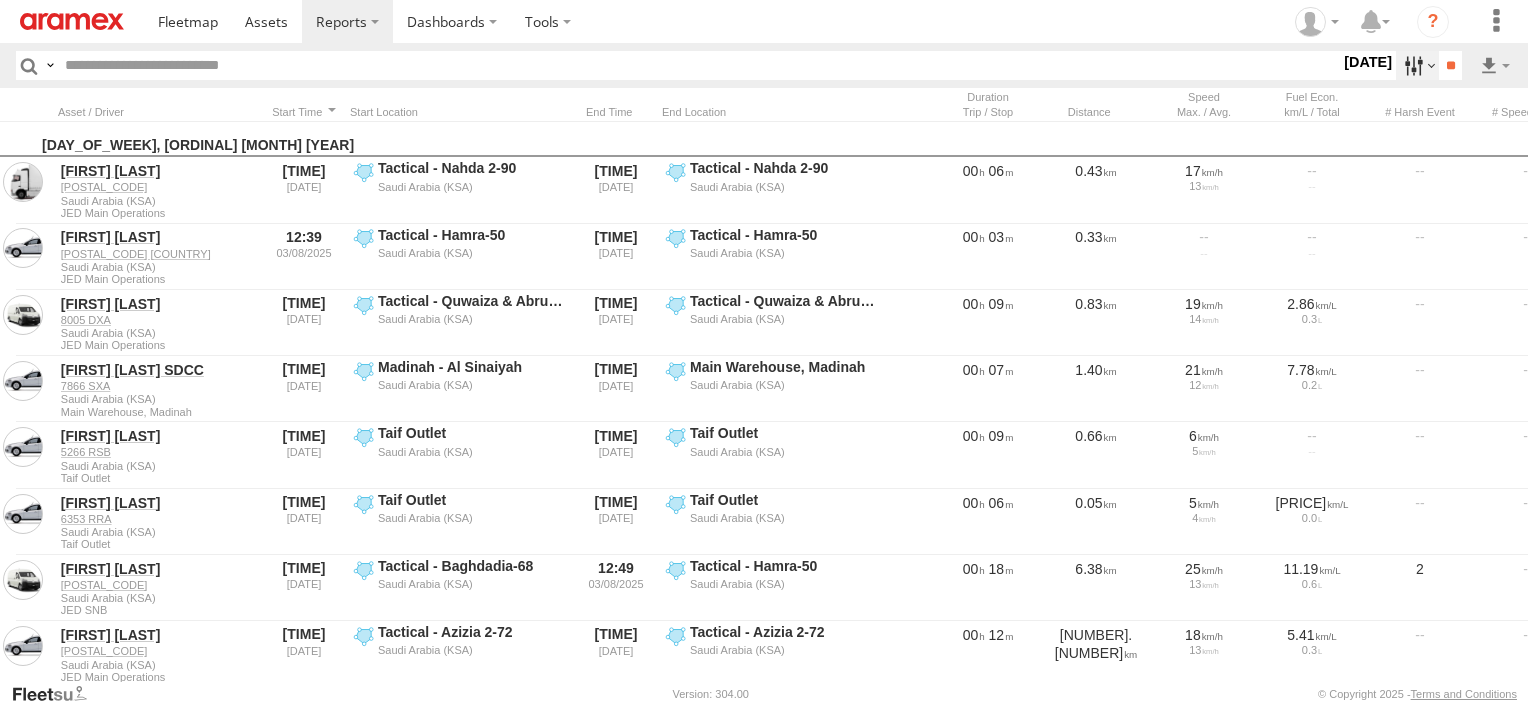 click at bounding box center (1417, 65) 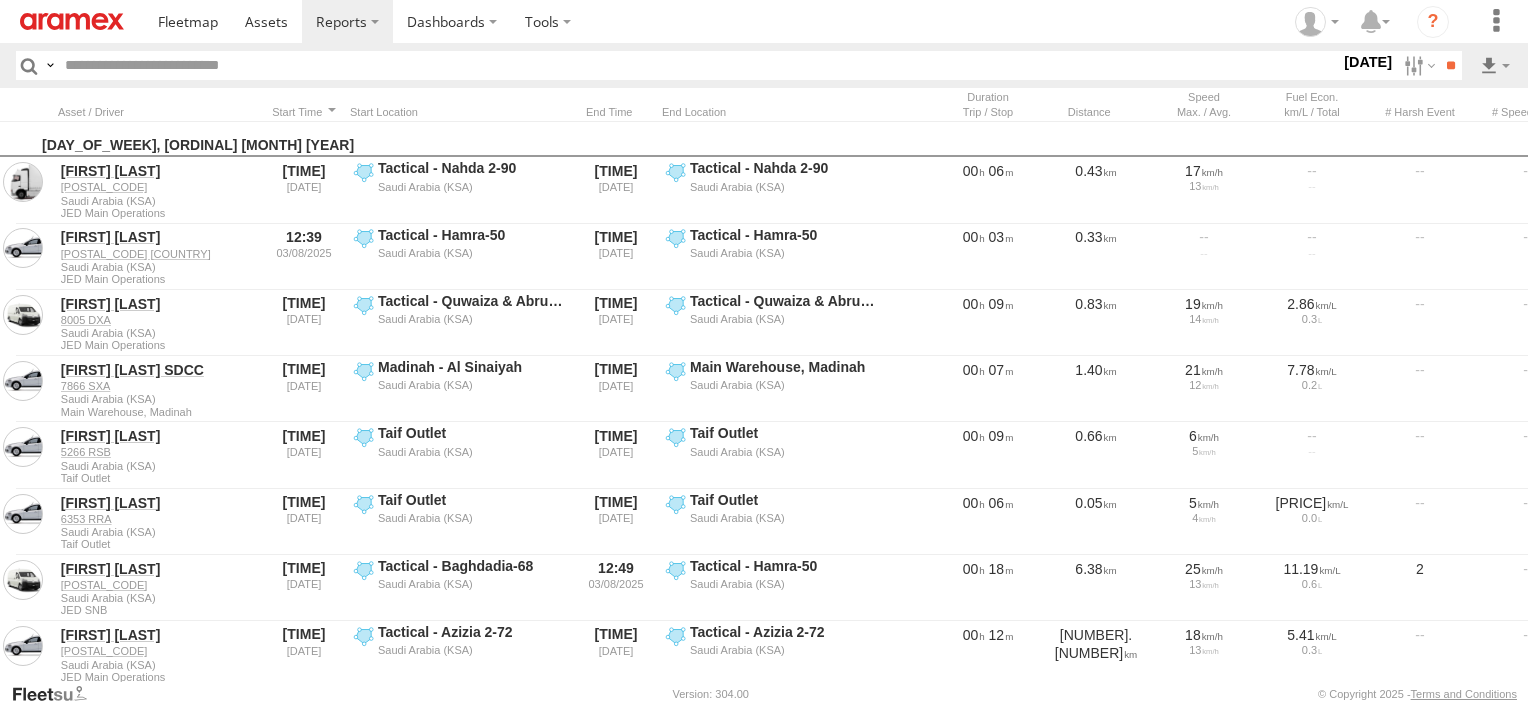 click at bounding box center (0, 0) 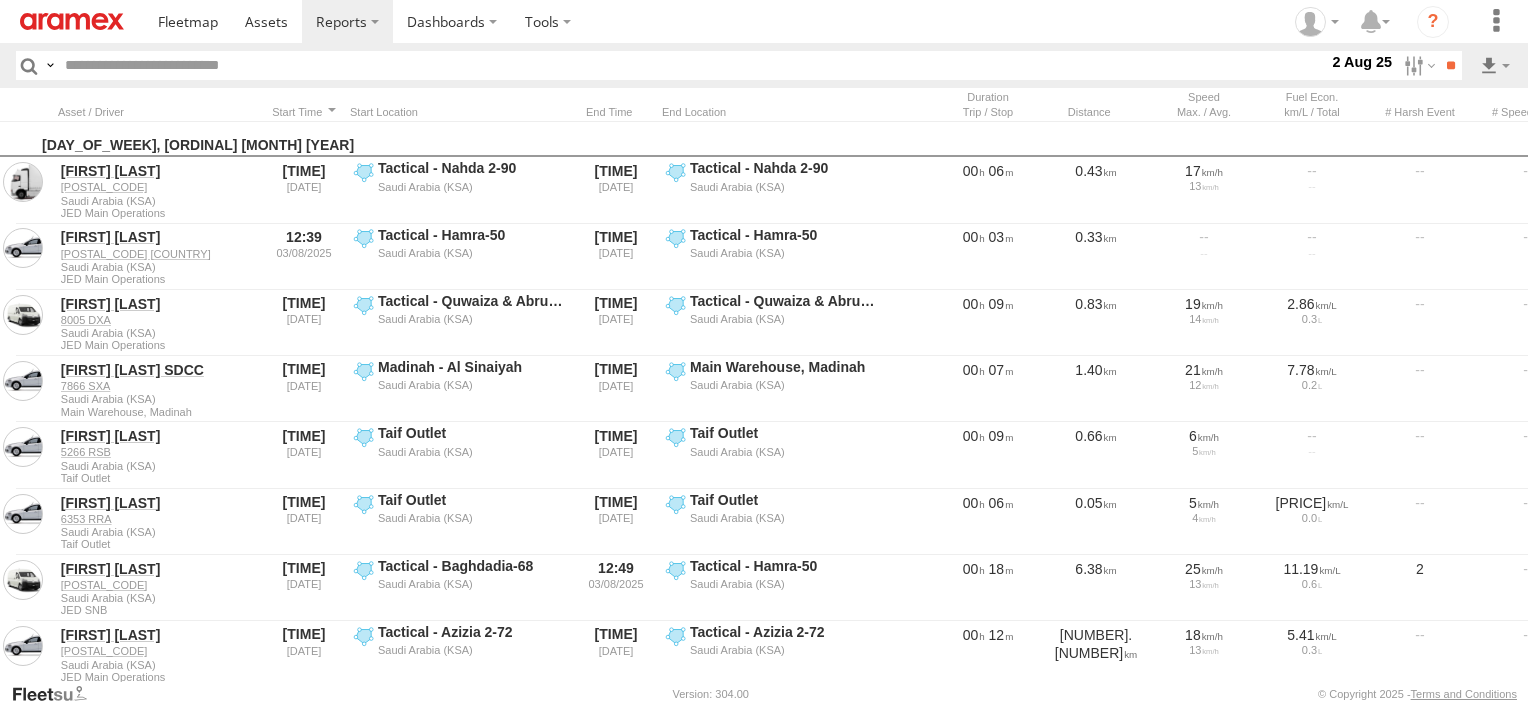 click on "Abha Warhouse" at bounding box center (0, 0) 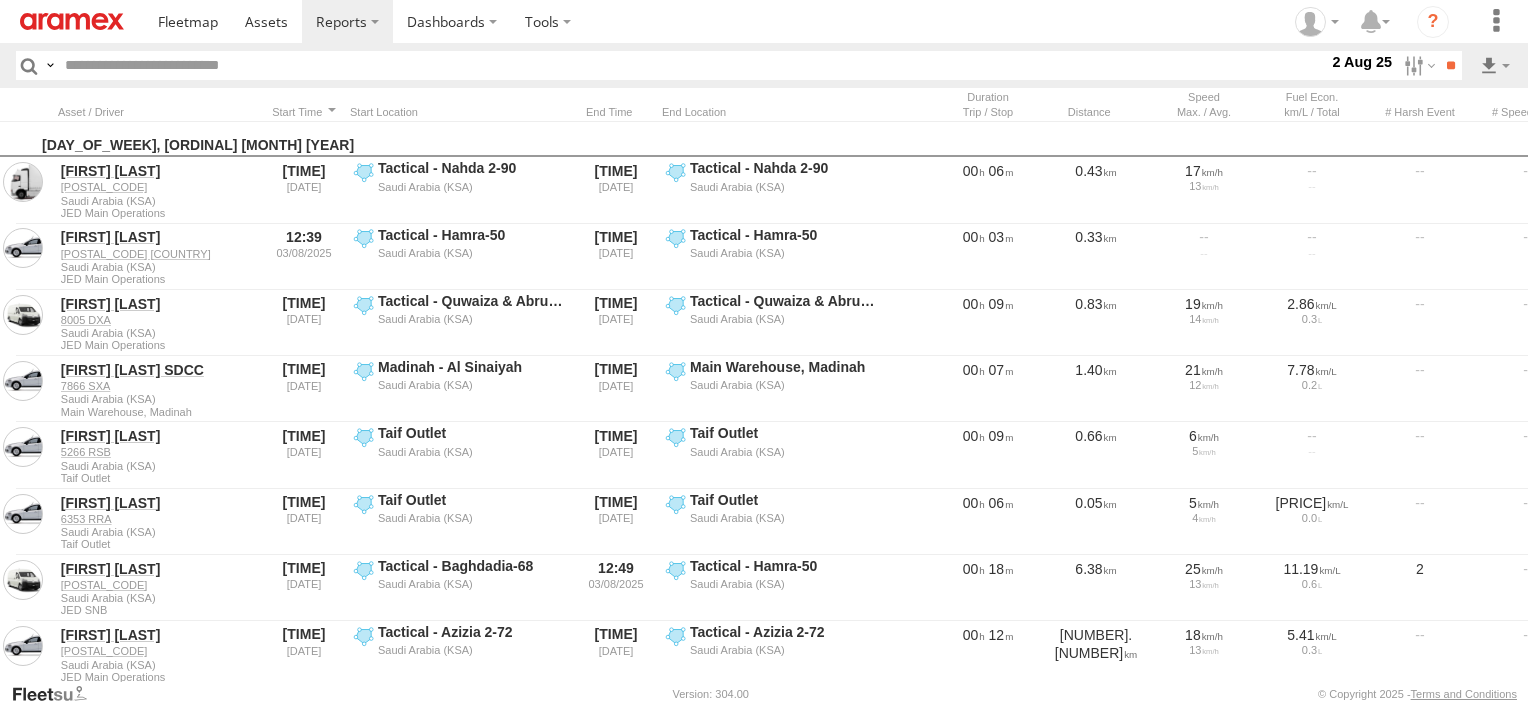 click on "Khamis Mushait Outlet" at bounding box center [0, 0] 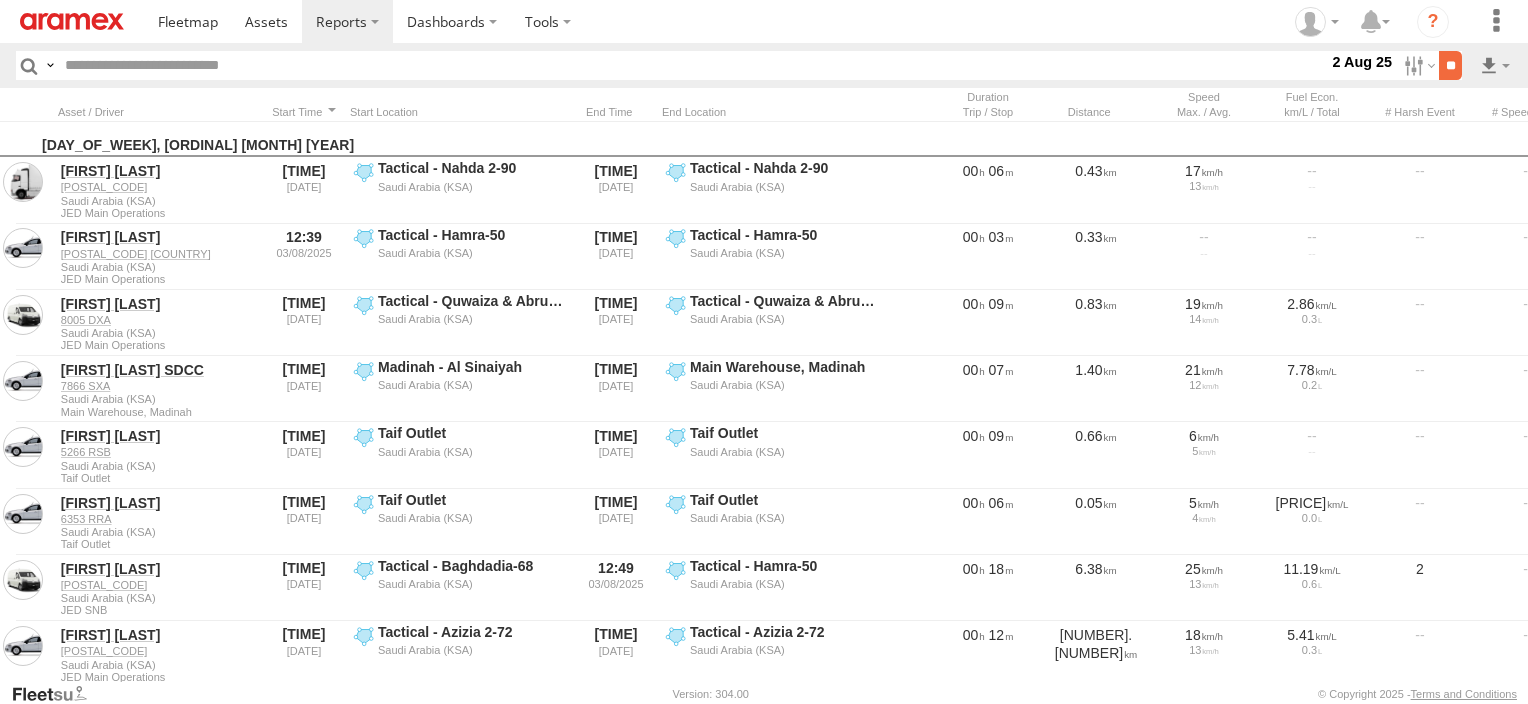 click on "**" at bounding box center [1450, 65] 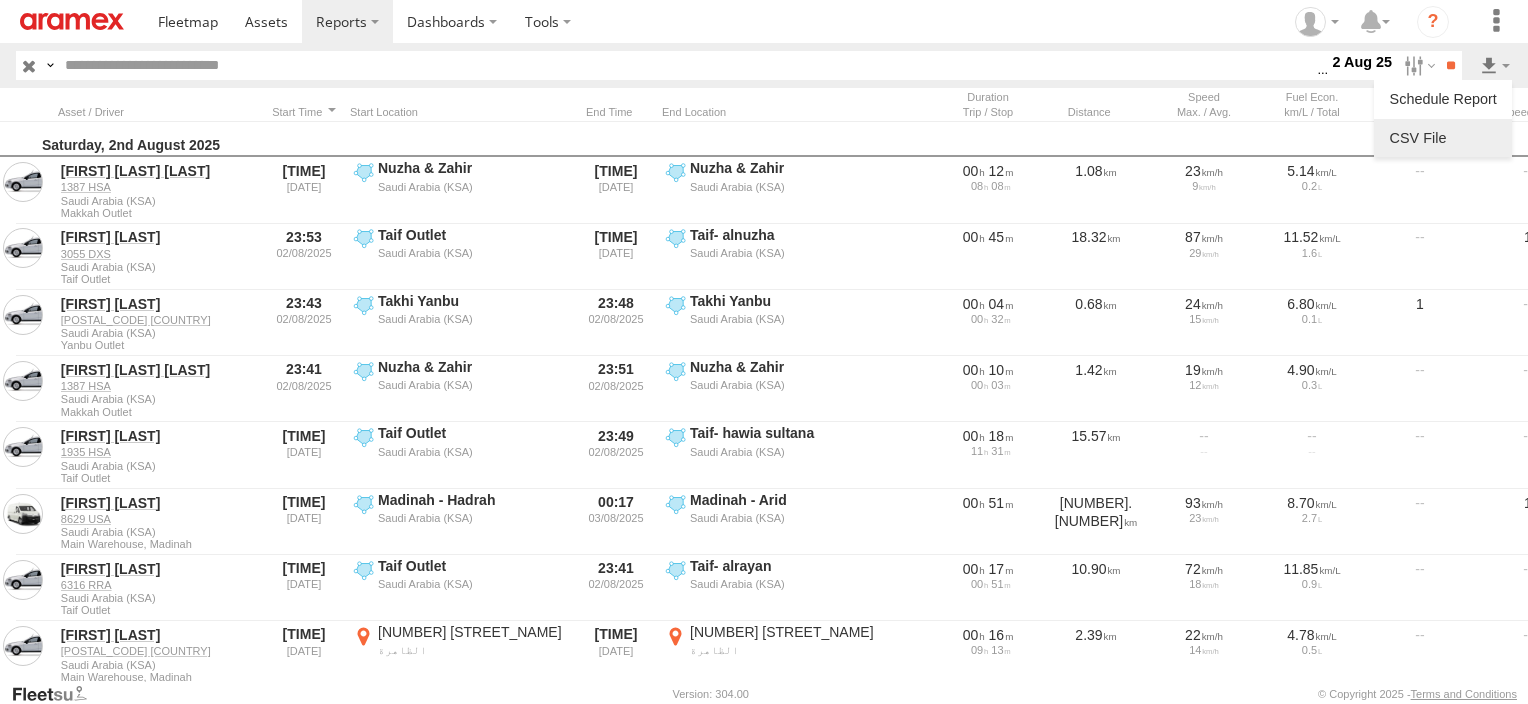 click at bounding box center (1443, 138) 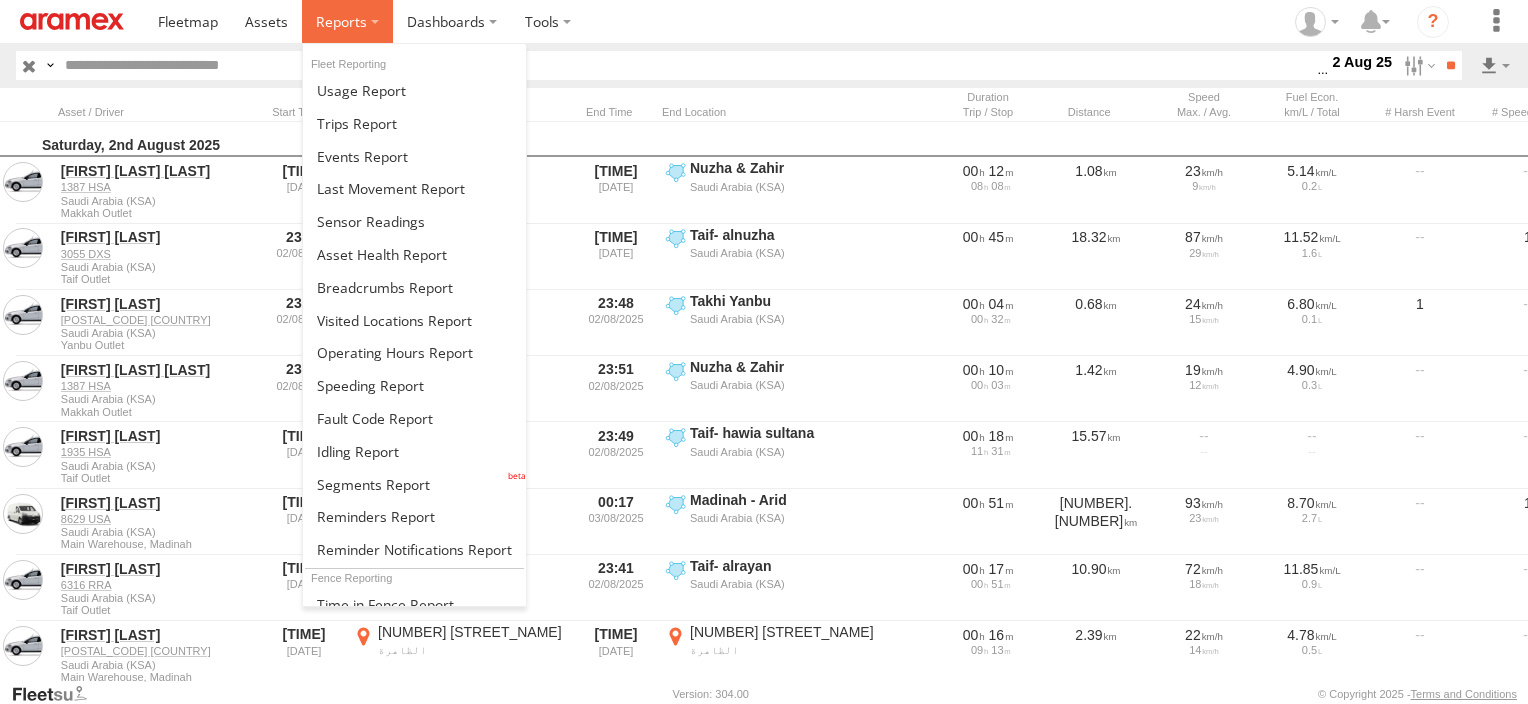 click at bounding box center (347, 21) 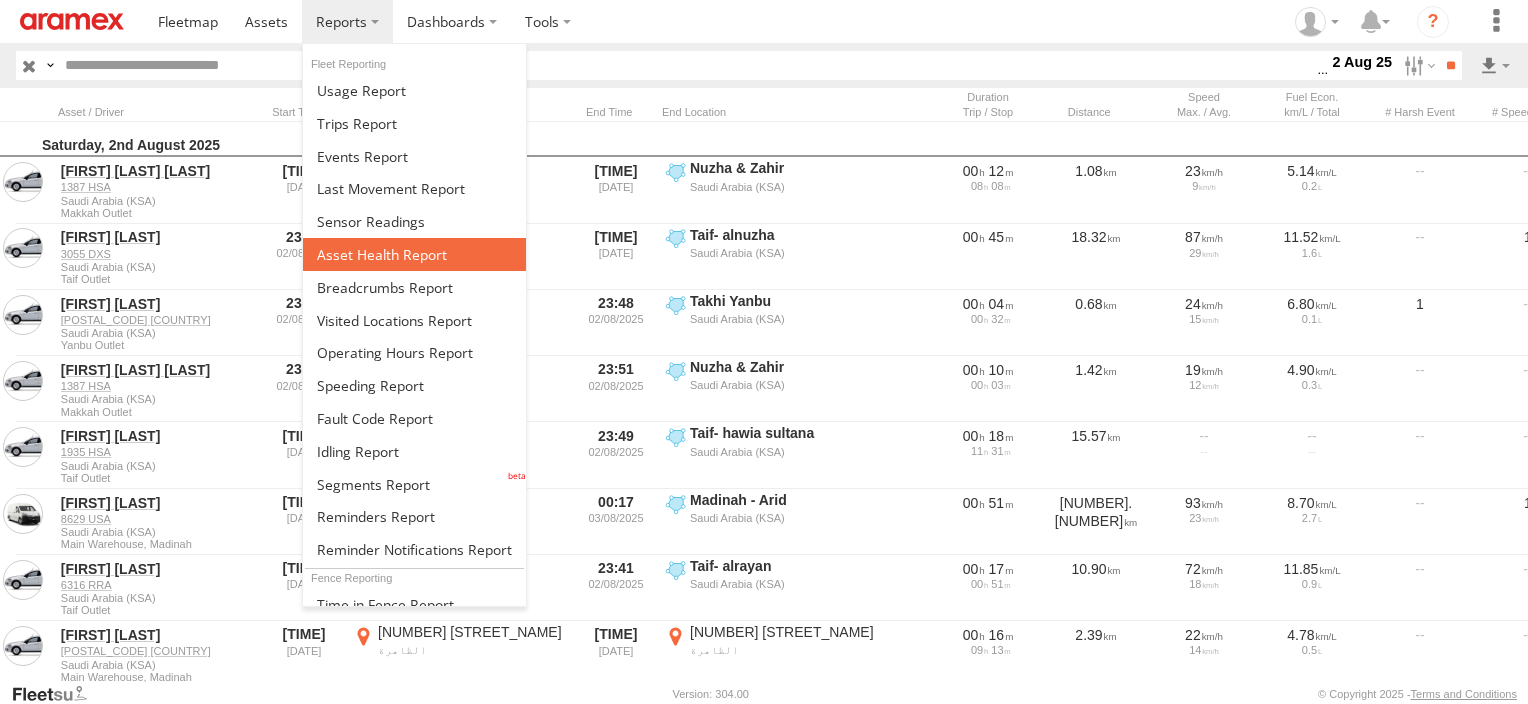 click at bounding box center [382, 254] 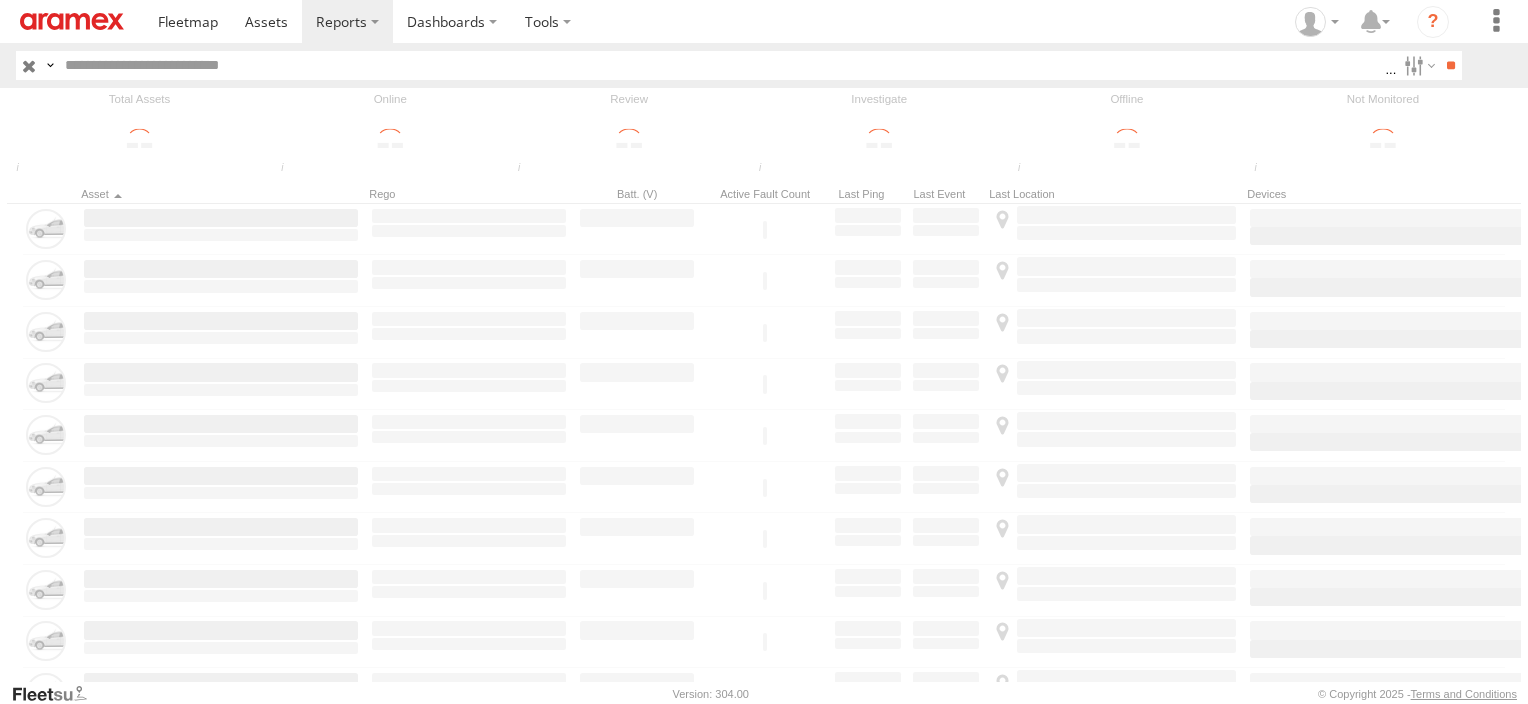 scroll, scrollTop: 0, scrollLeft: 0, axis: both 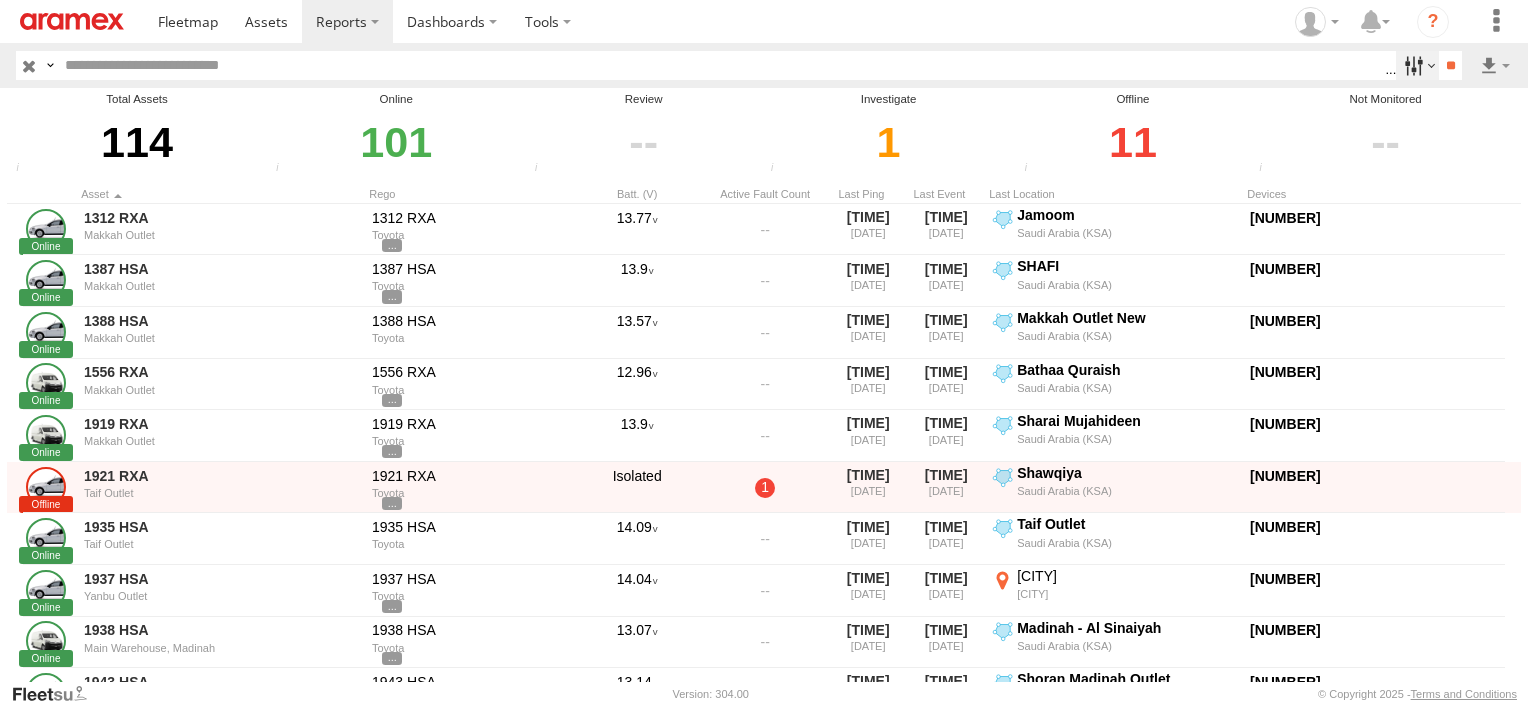 click at bounding box center [1417, 65] 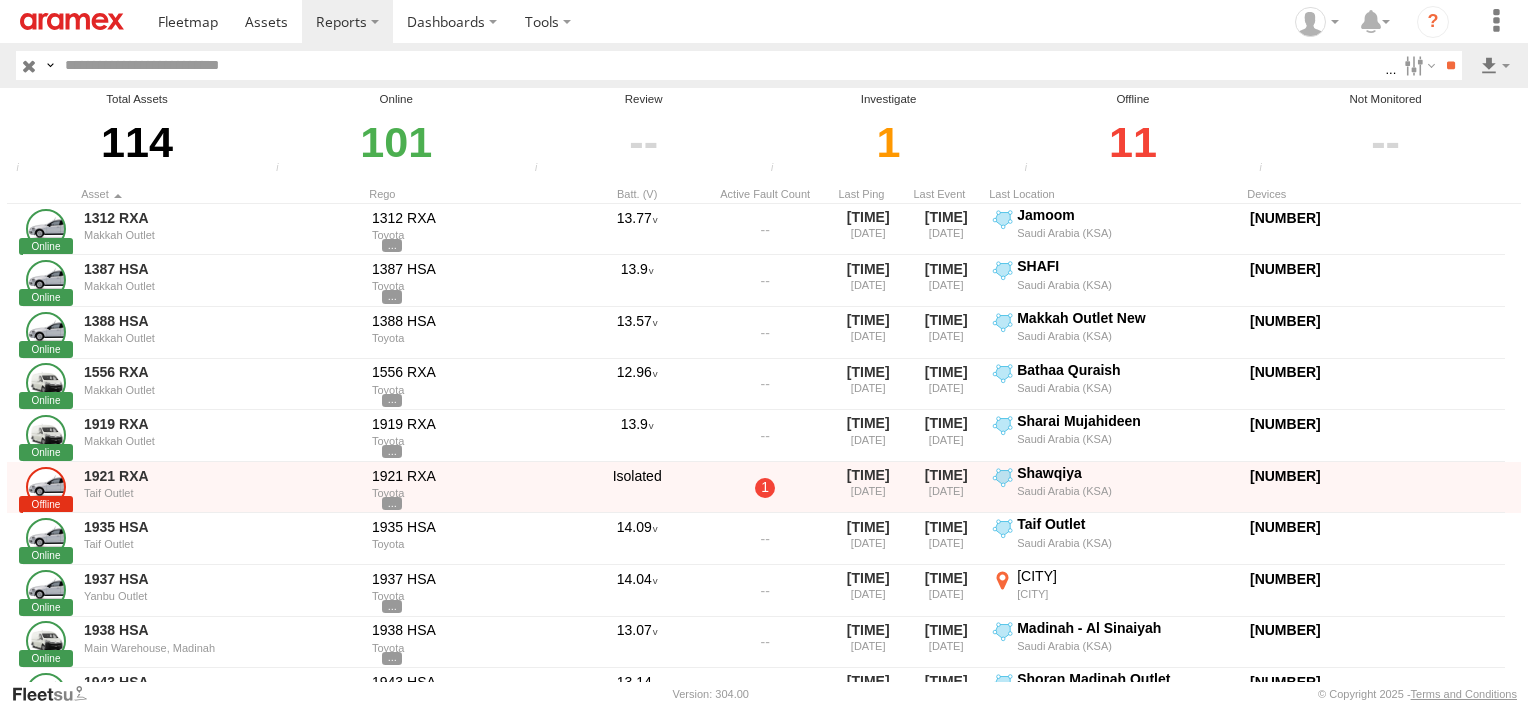 click on "Review" at bounding box center (0, 0) 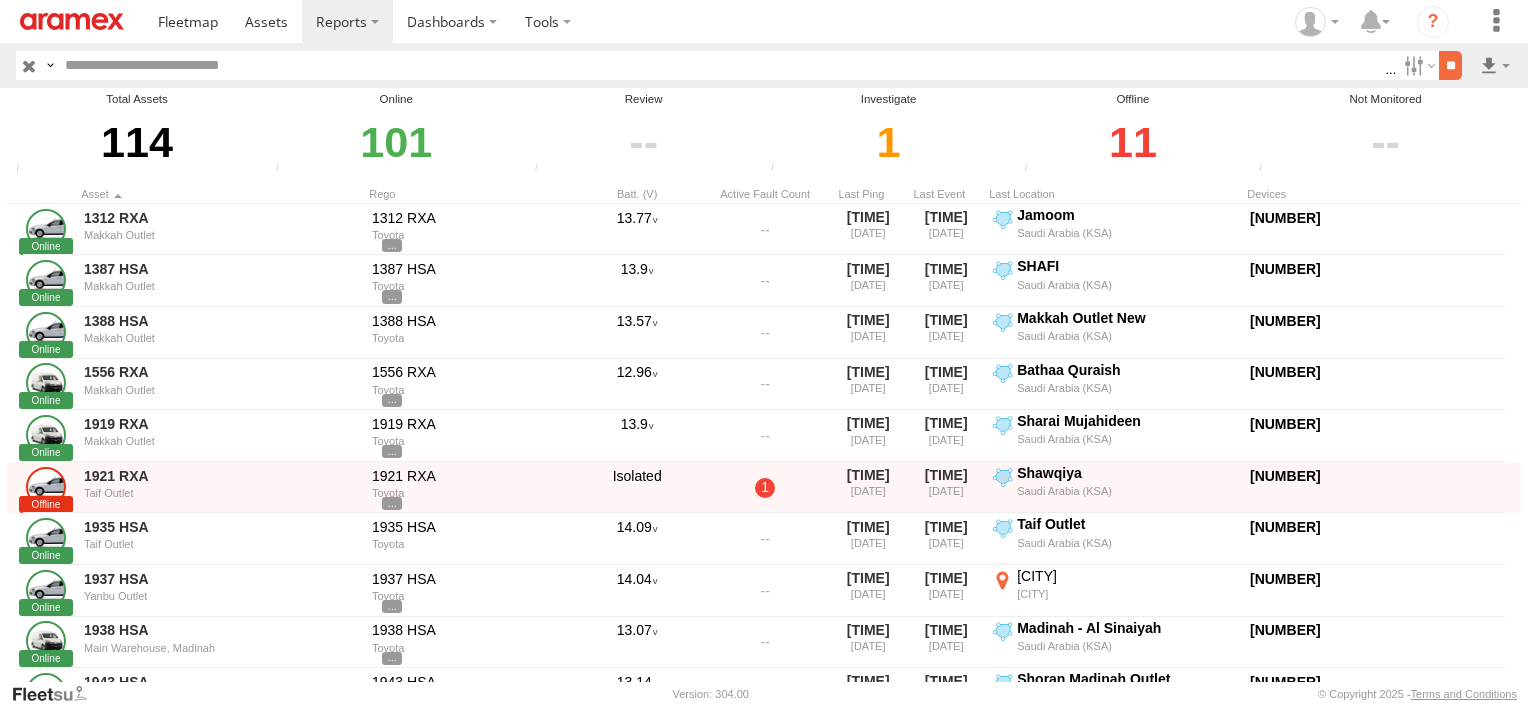 click on "**" at bounding box center [1450, 65] 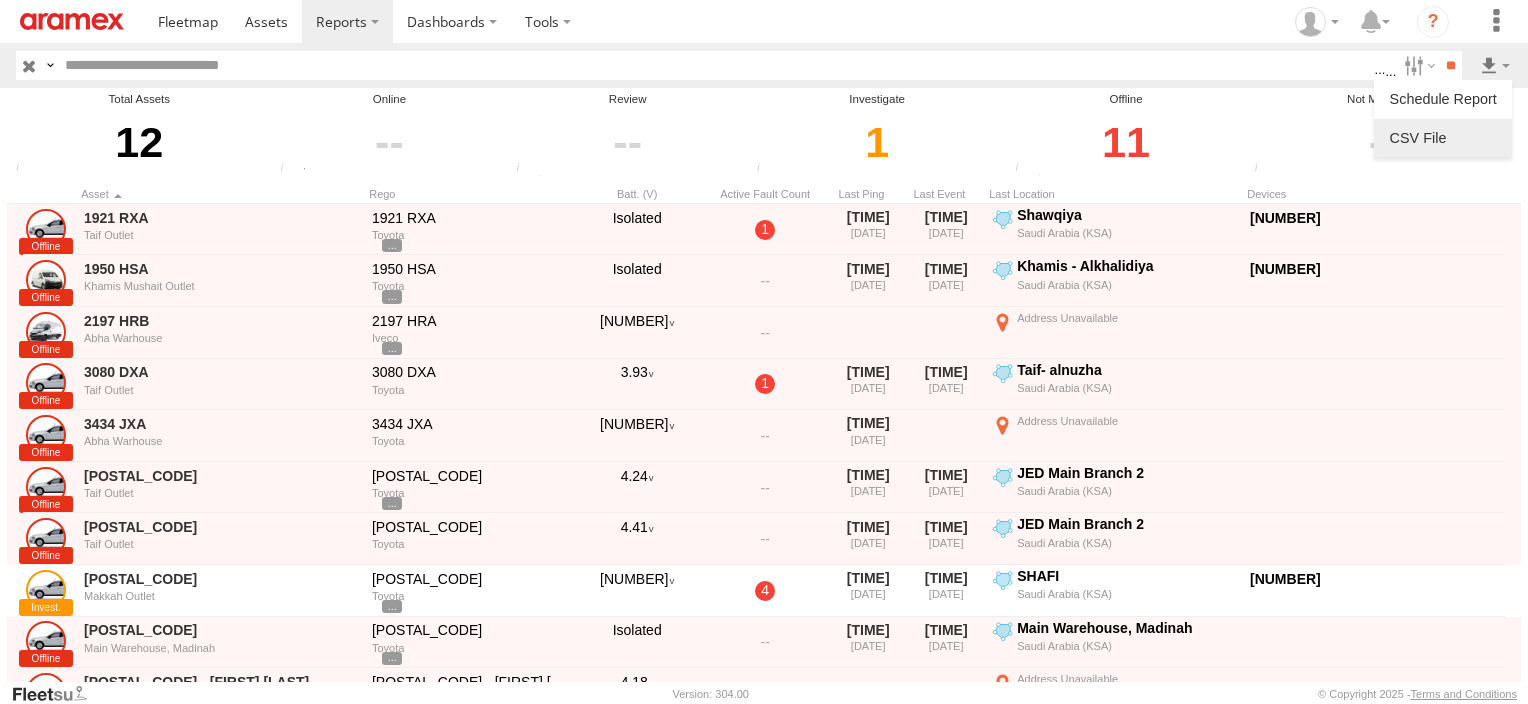 click at bounding box center (1443, 138) 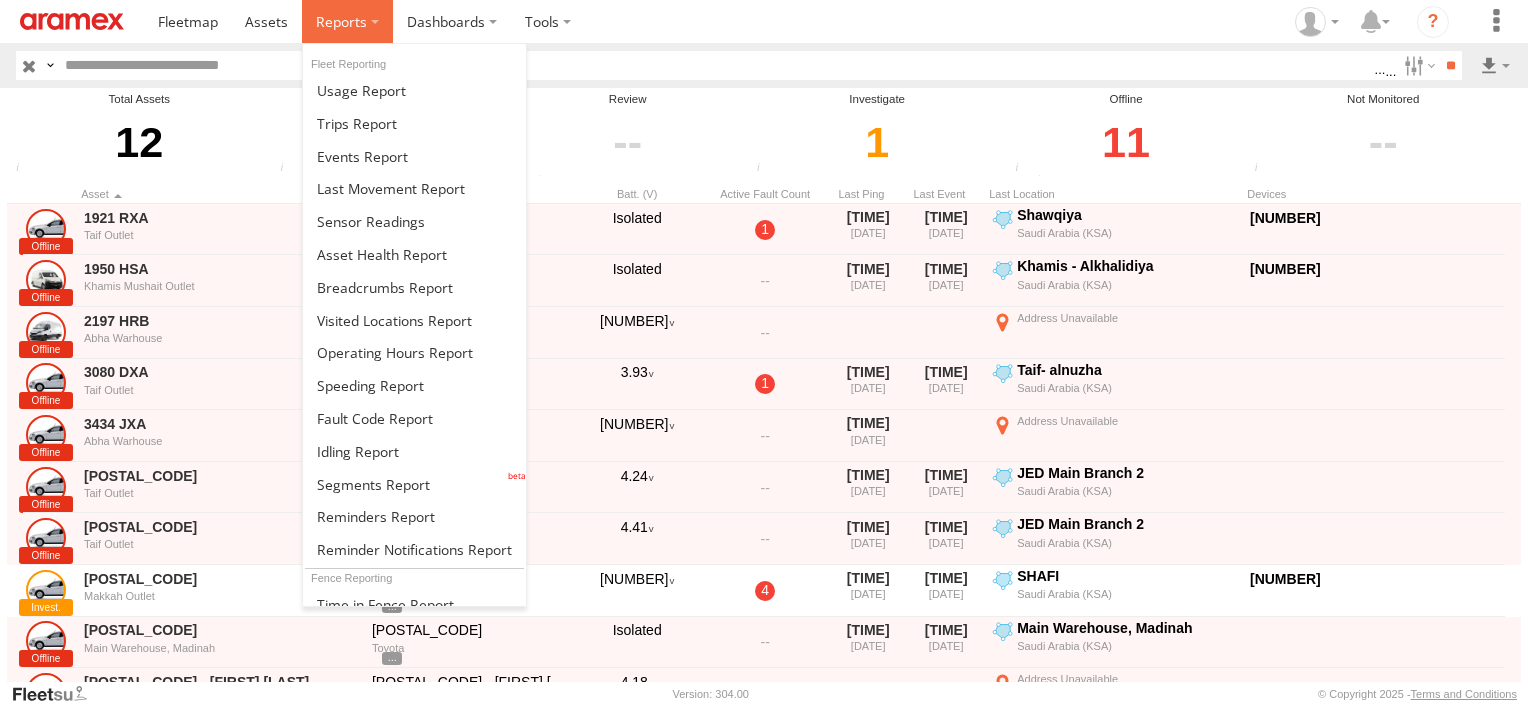 click at bounding box center (341, 21) 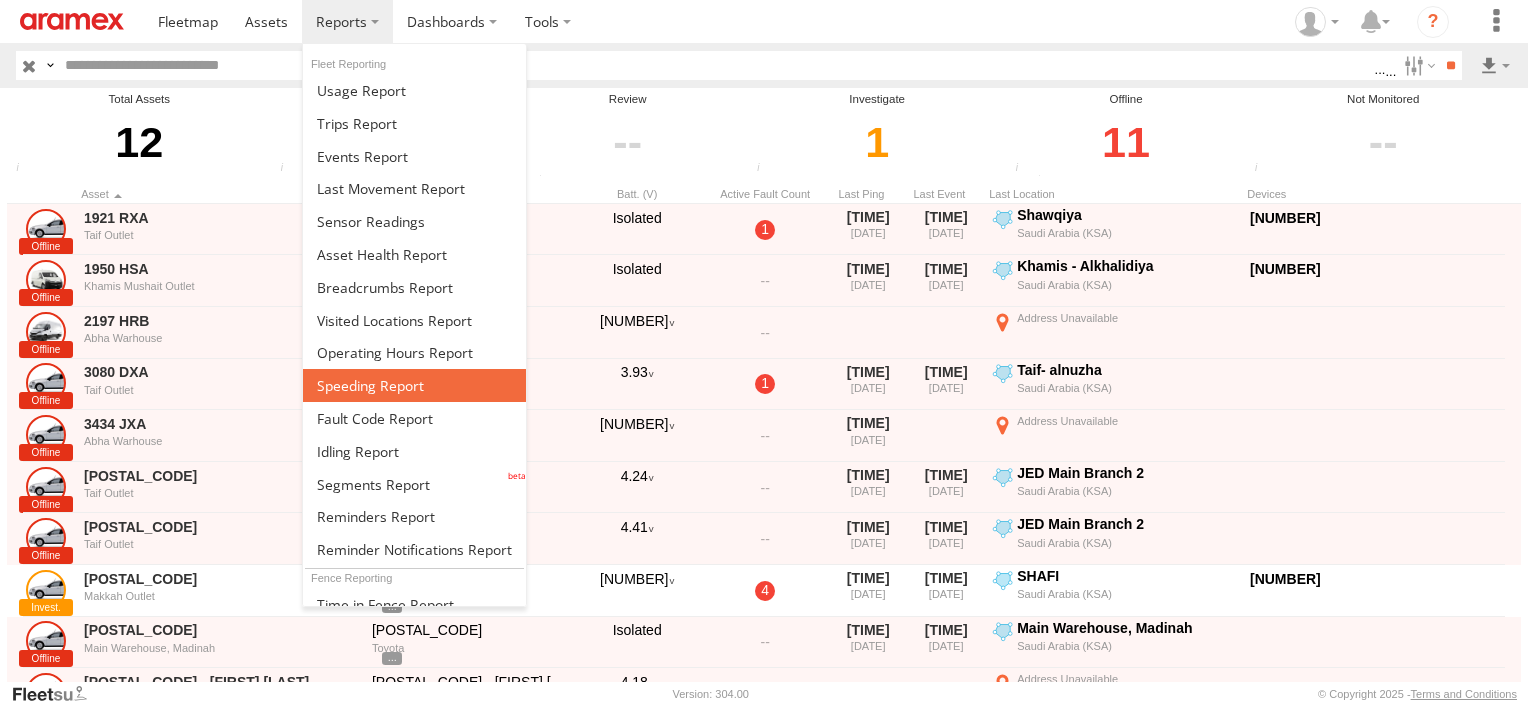 click at bounding box center [370, 385] 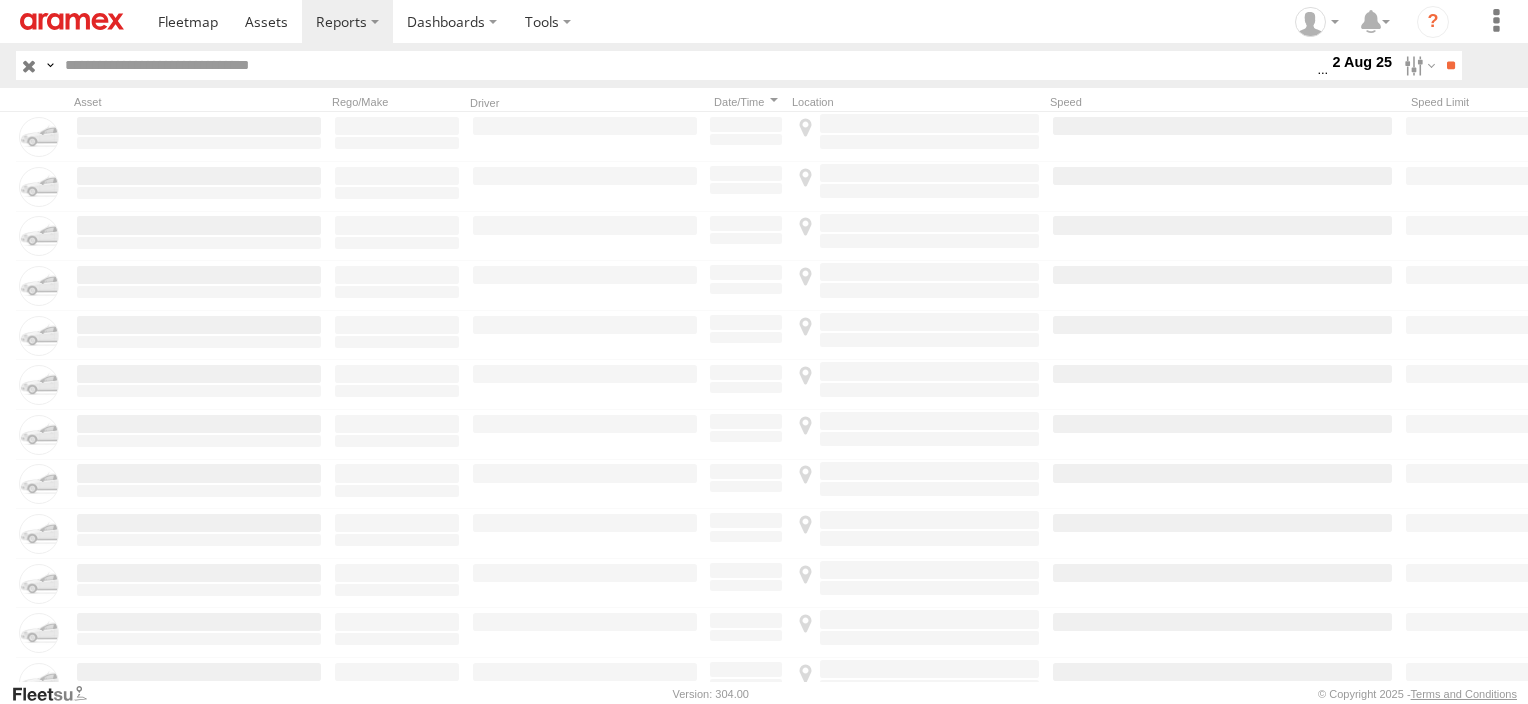 scroll, scrollTop: 0, scrollLeft: 0, axis: both 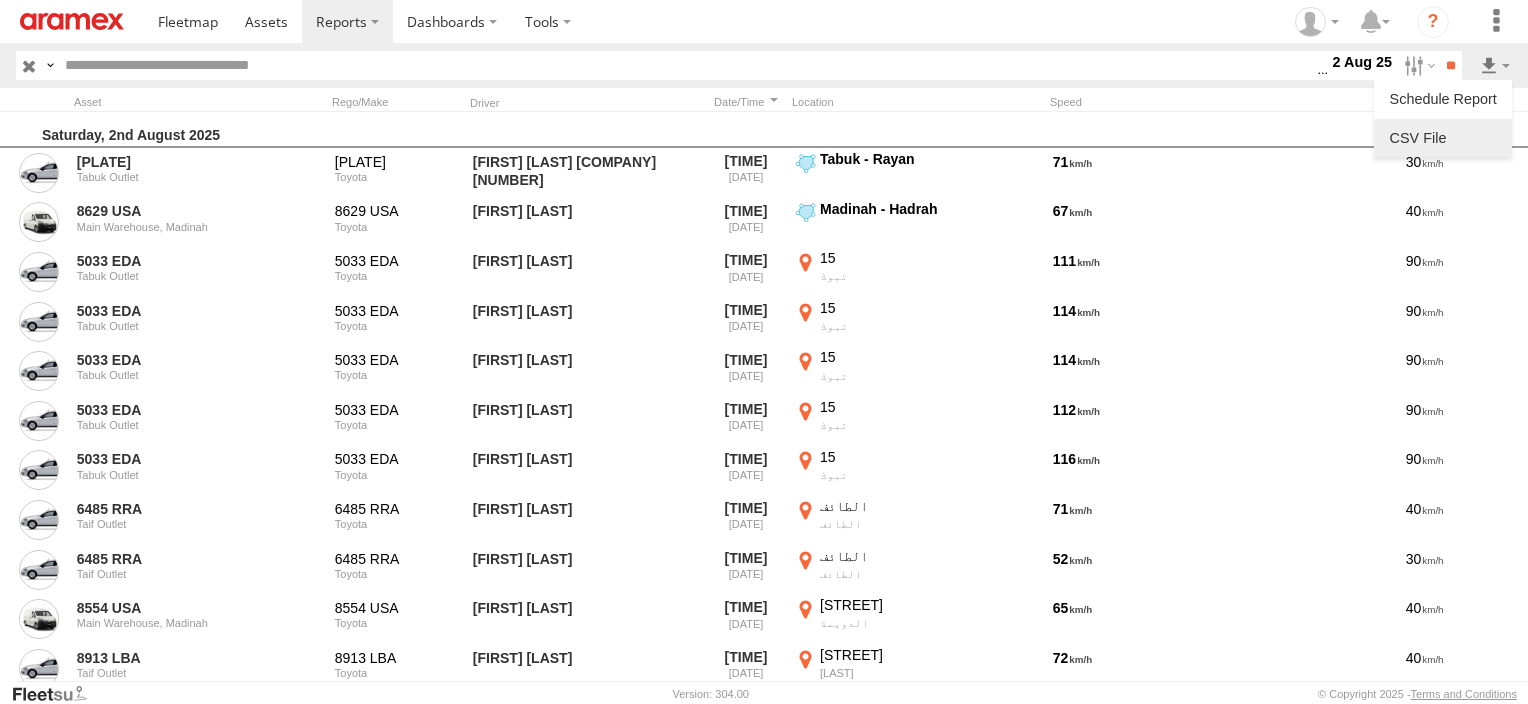 click at bounding box center (1443, 138) 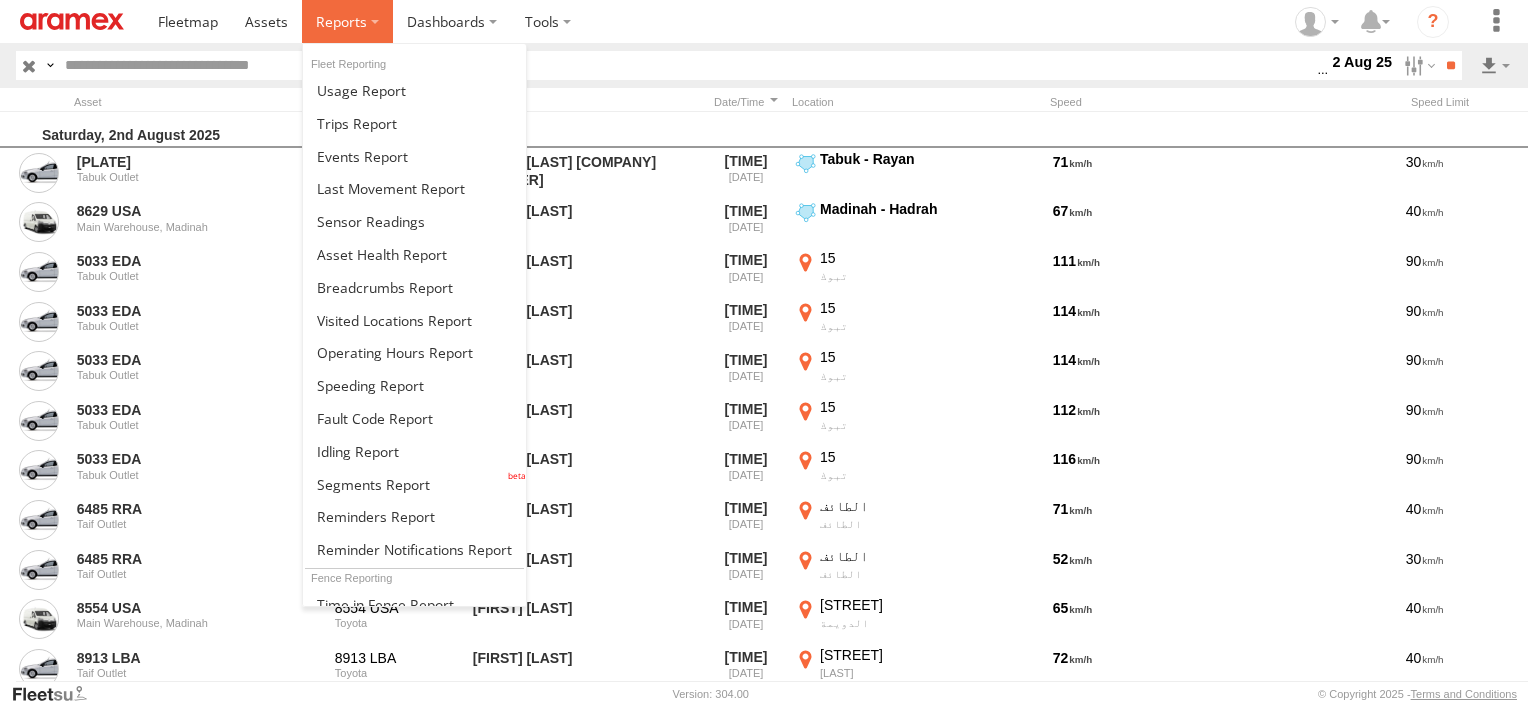 click at bounding box center (341, 21) 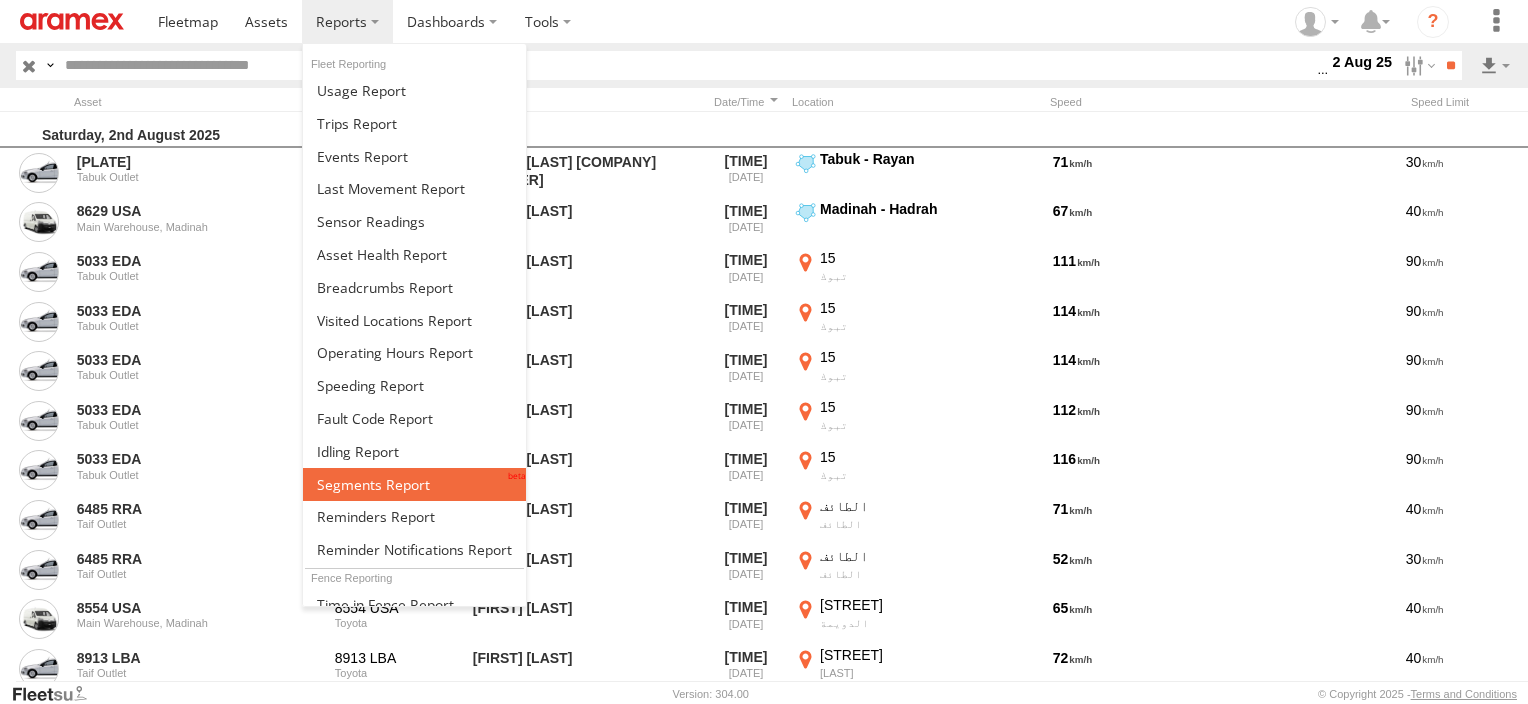 click at bounding box center (373, 484) 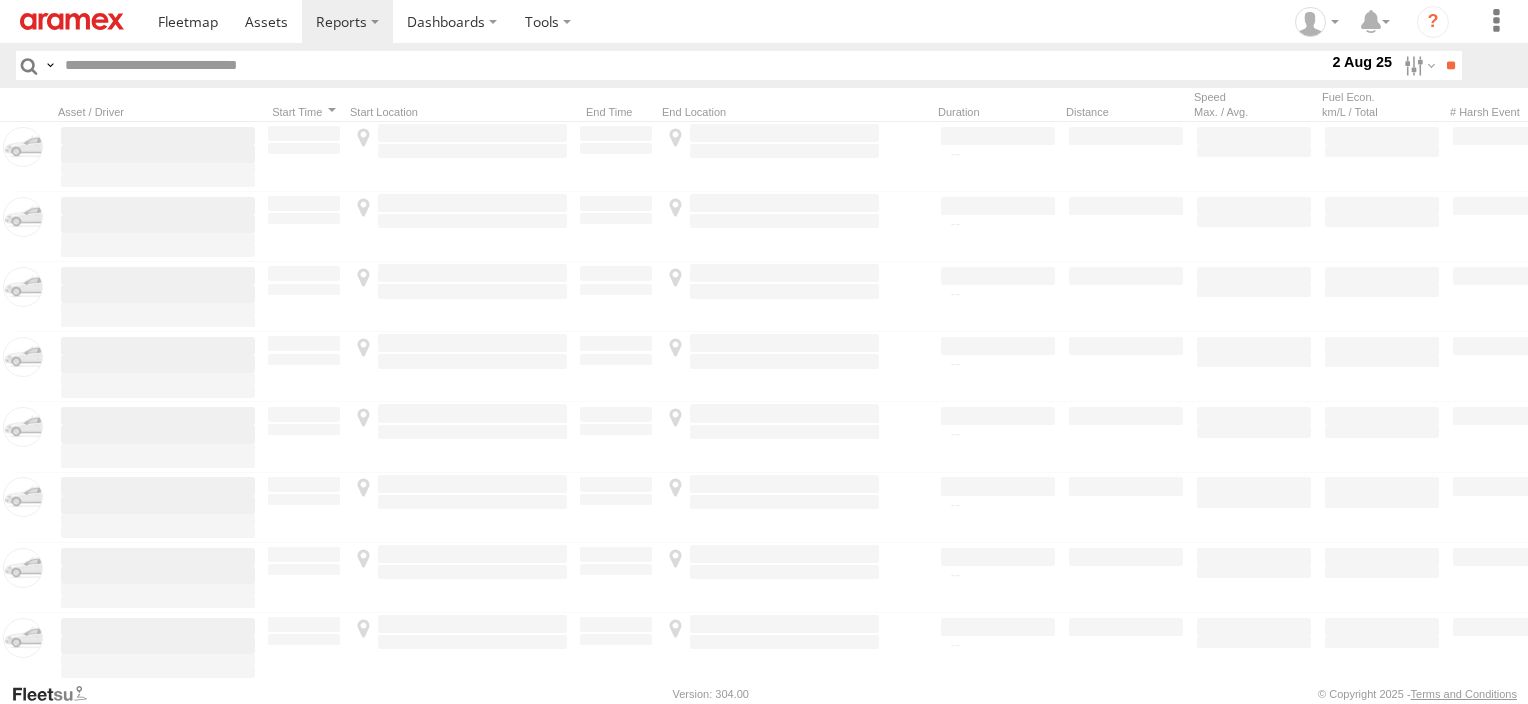 scroll, scrollTop: 0, scrollLeft: 0, axis: both 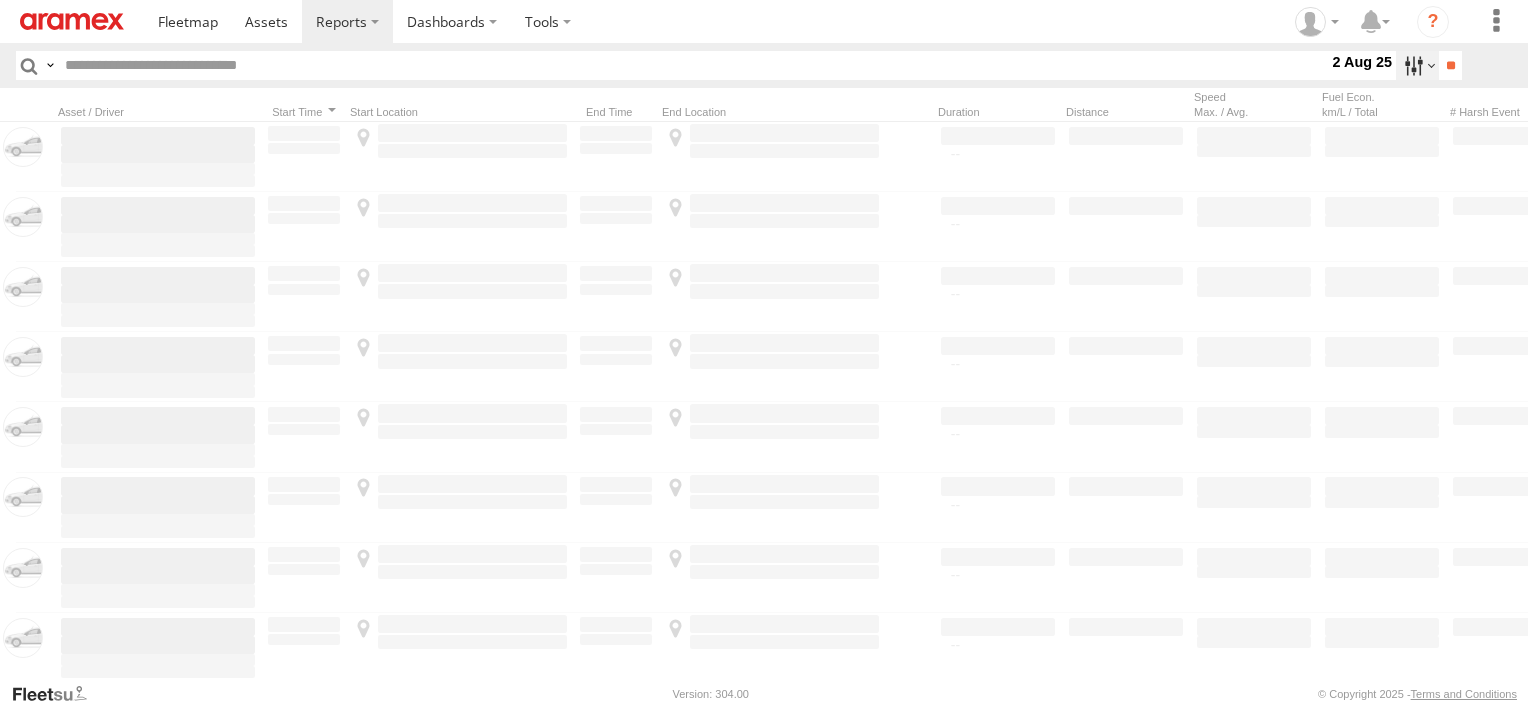 click at bounding box center [1417, 65] 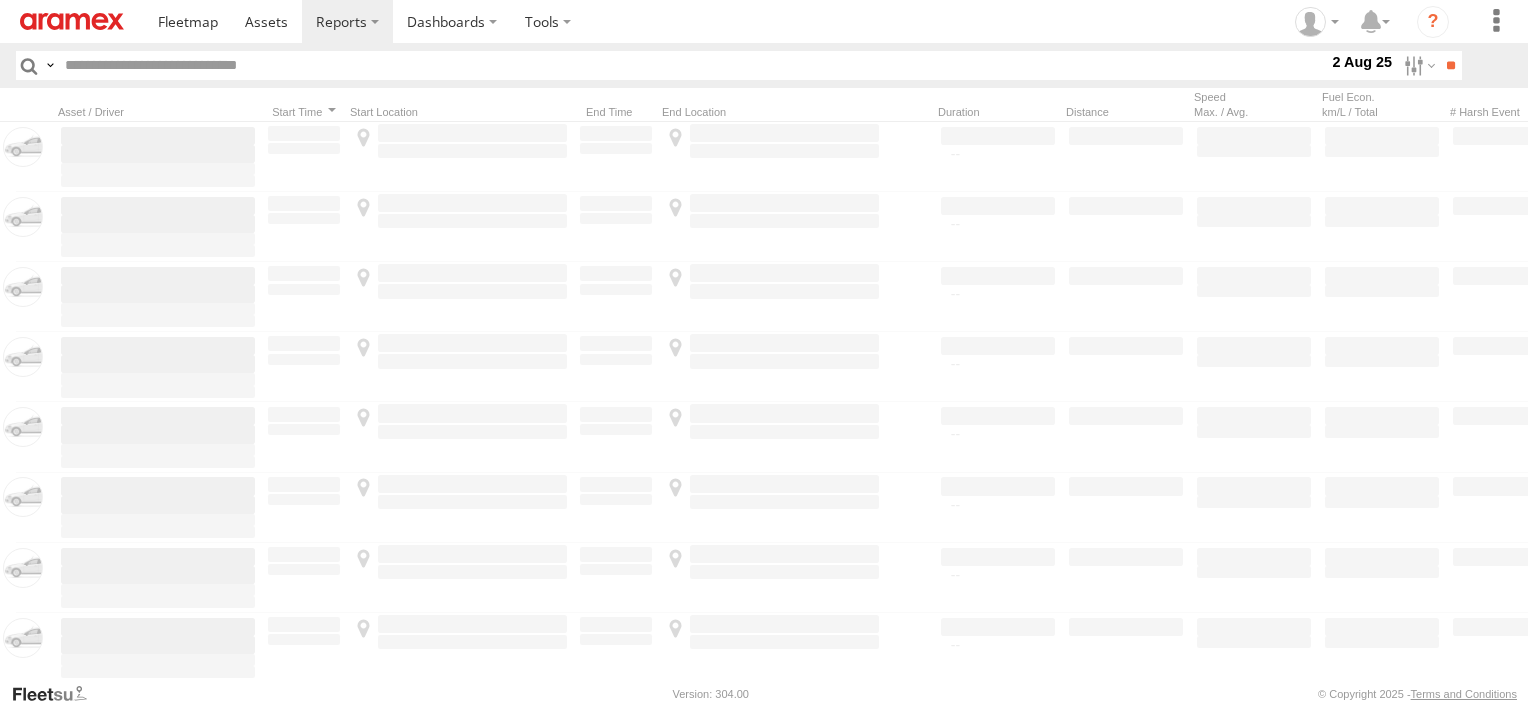 click at bounding box center [0, 0] 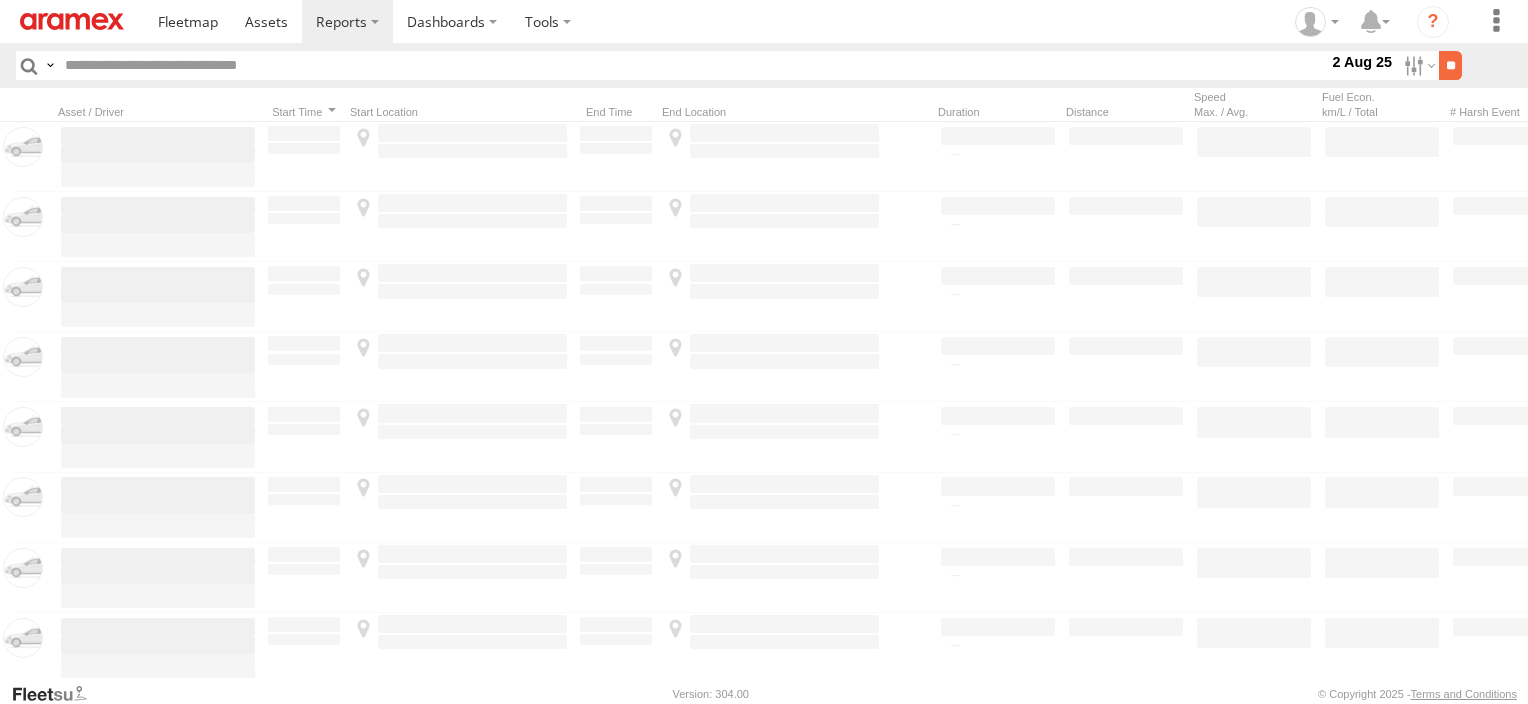 click on "**" at bounding box center [1450, 65] 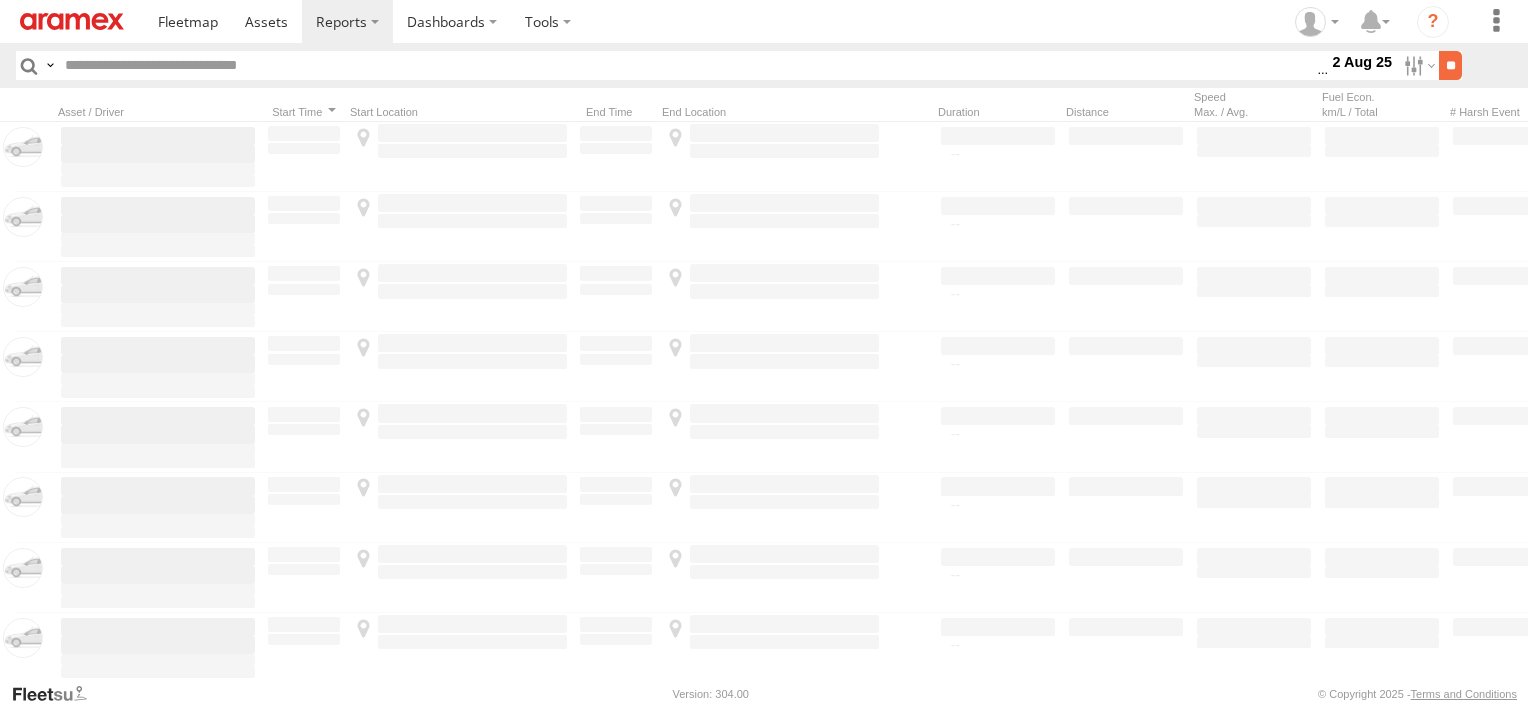 scroll, scrollTop: 0, scrollLeft: 0, axis: both 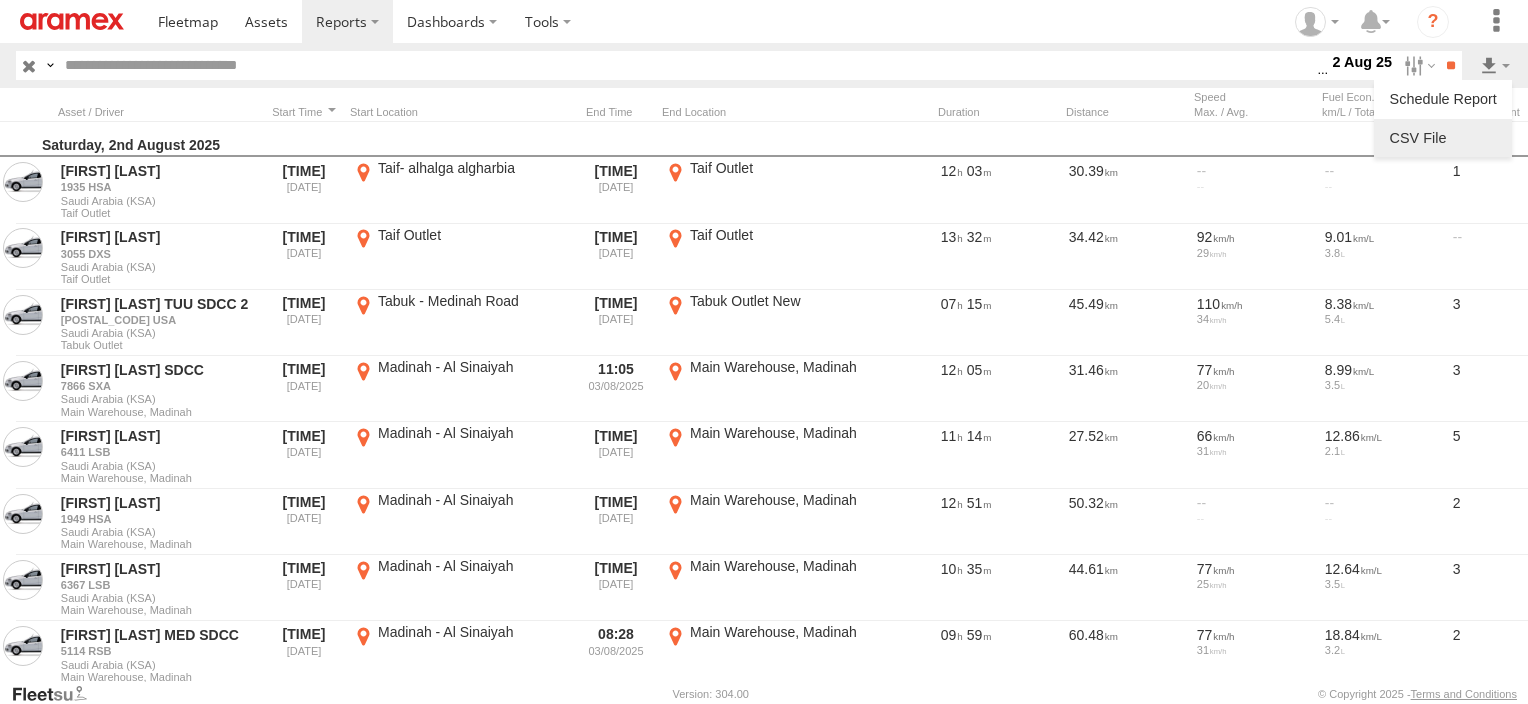 click at bounding box center (1443, 138) 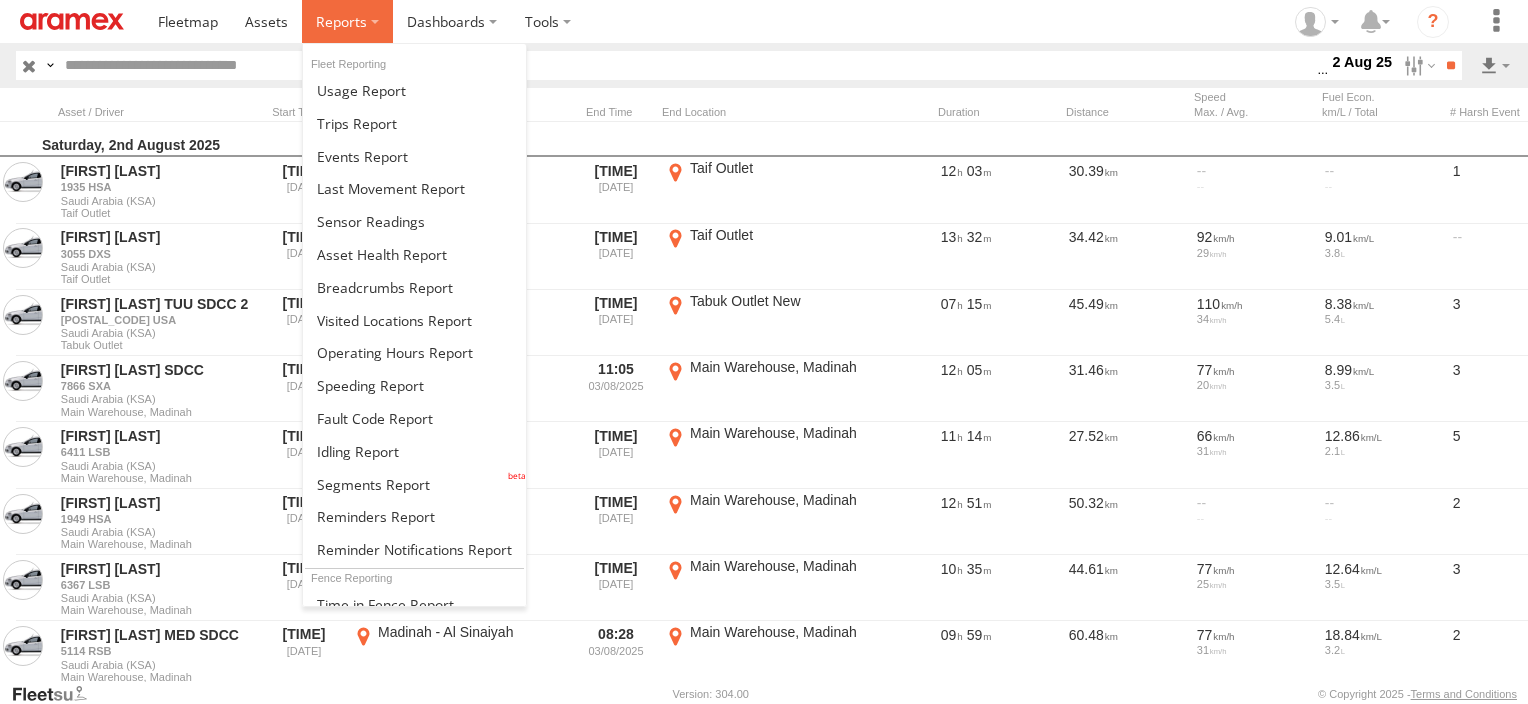 click at bounding box center [341, 21] 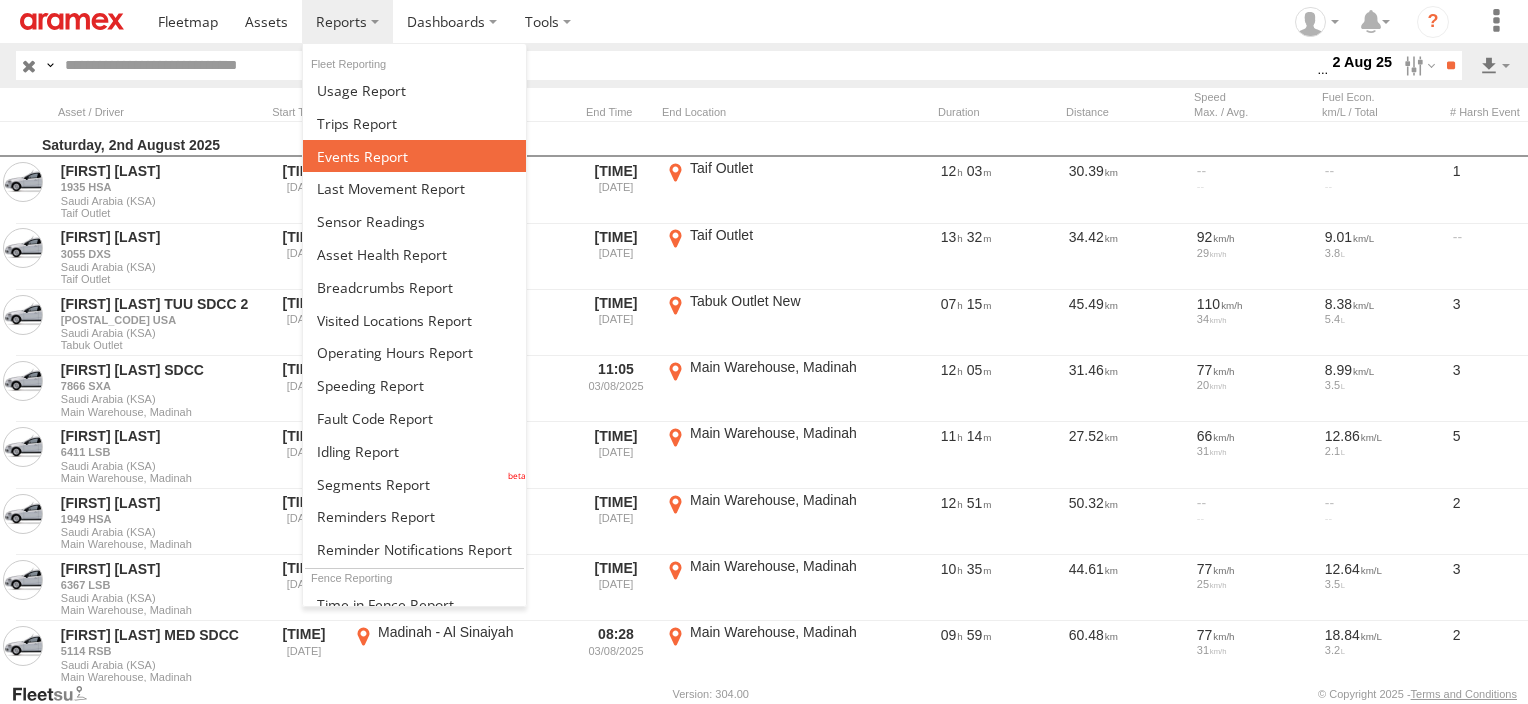 click at bounding box center [362, 156] 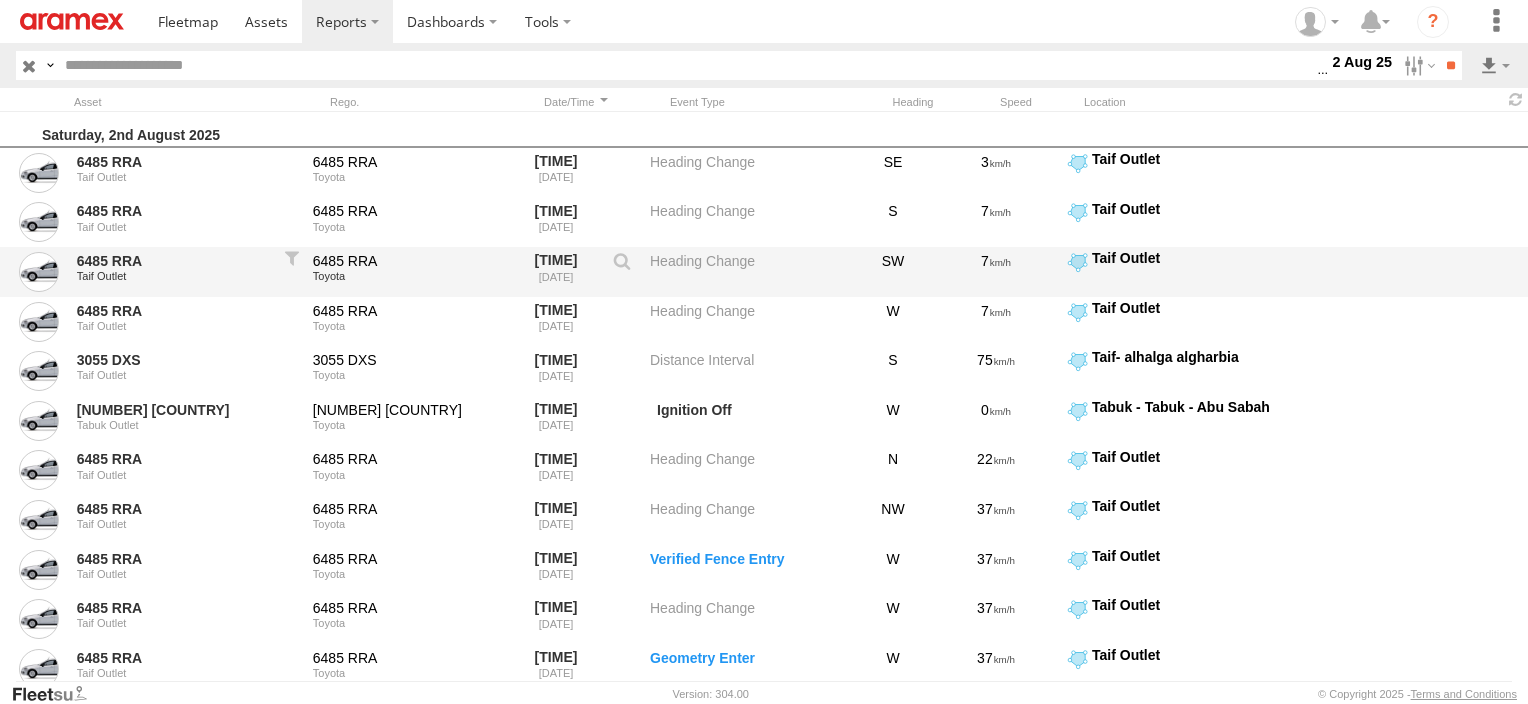 scroll, scrollTop: 0, scrollLeft: 0, axis: both 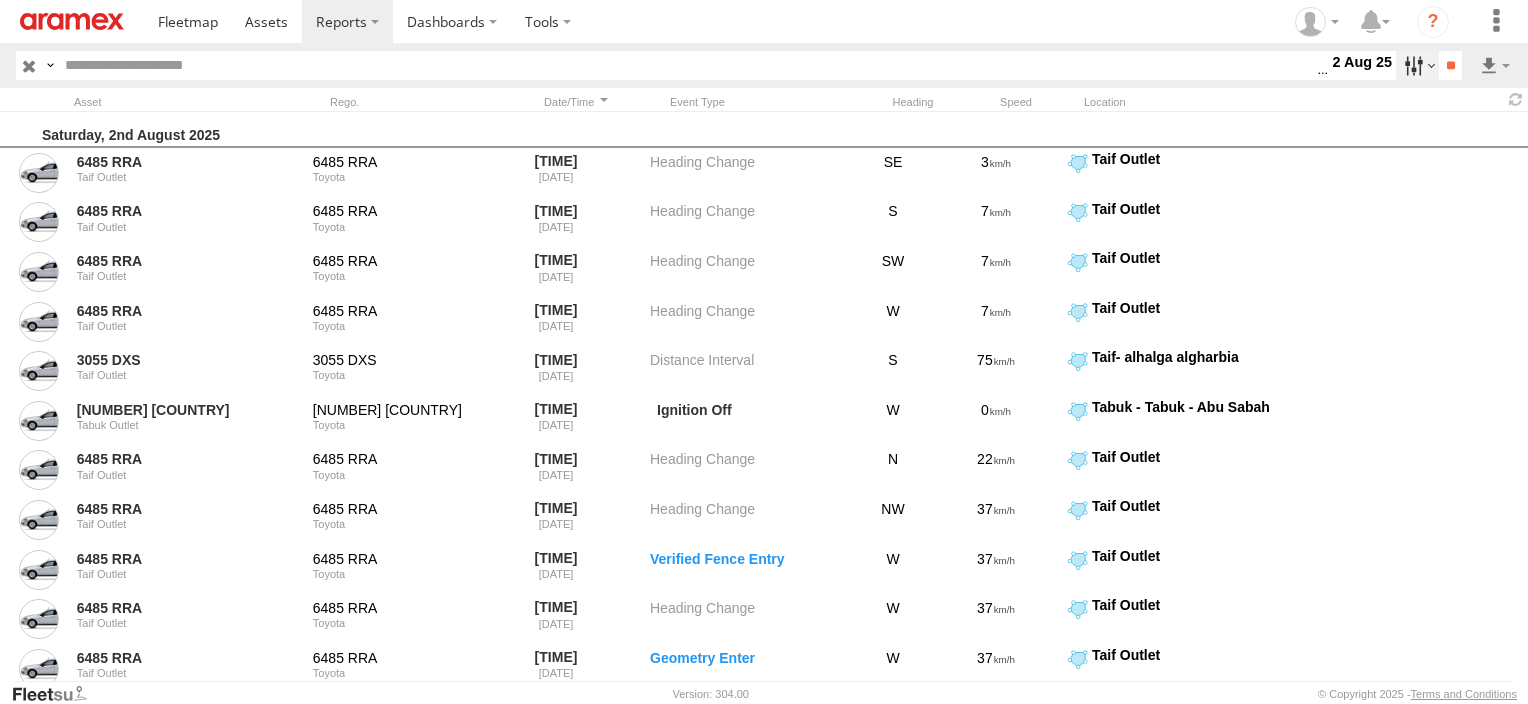 click at bounding box center [1417, 65] 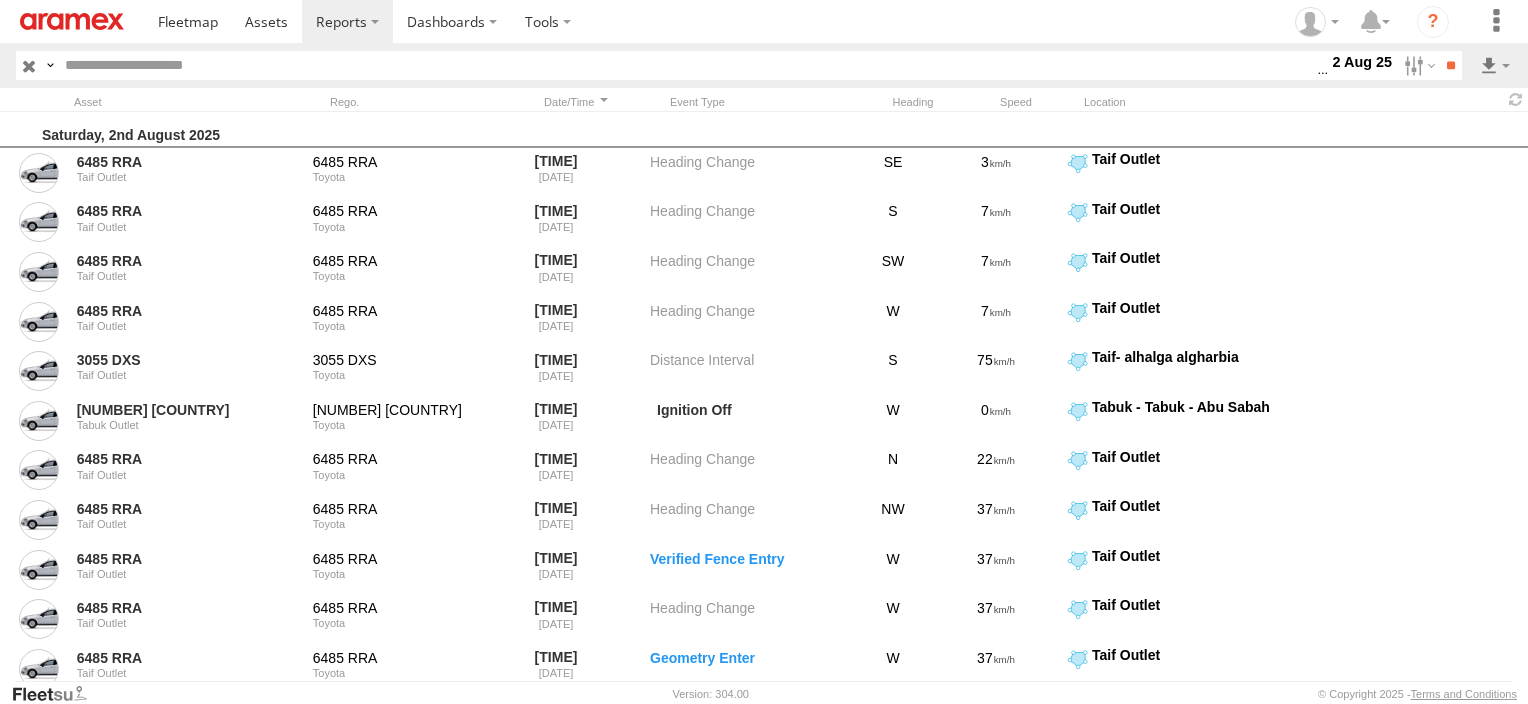 scroll, scrollTop: 300, scrollLeft: 0, axis: vertical 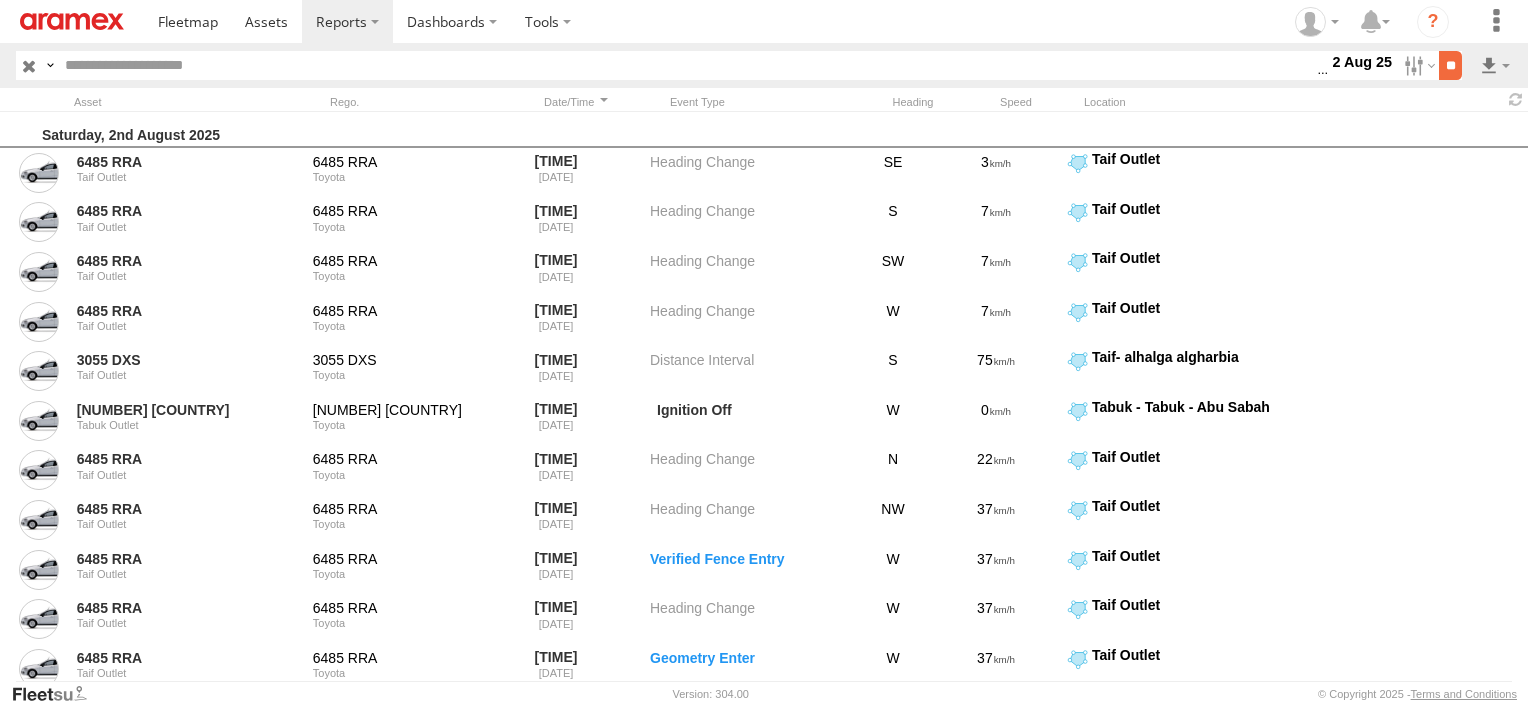 click on "**" at bounding box center [1450, 65] 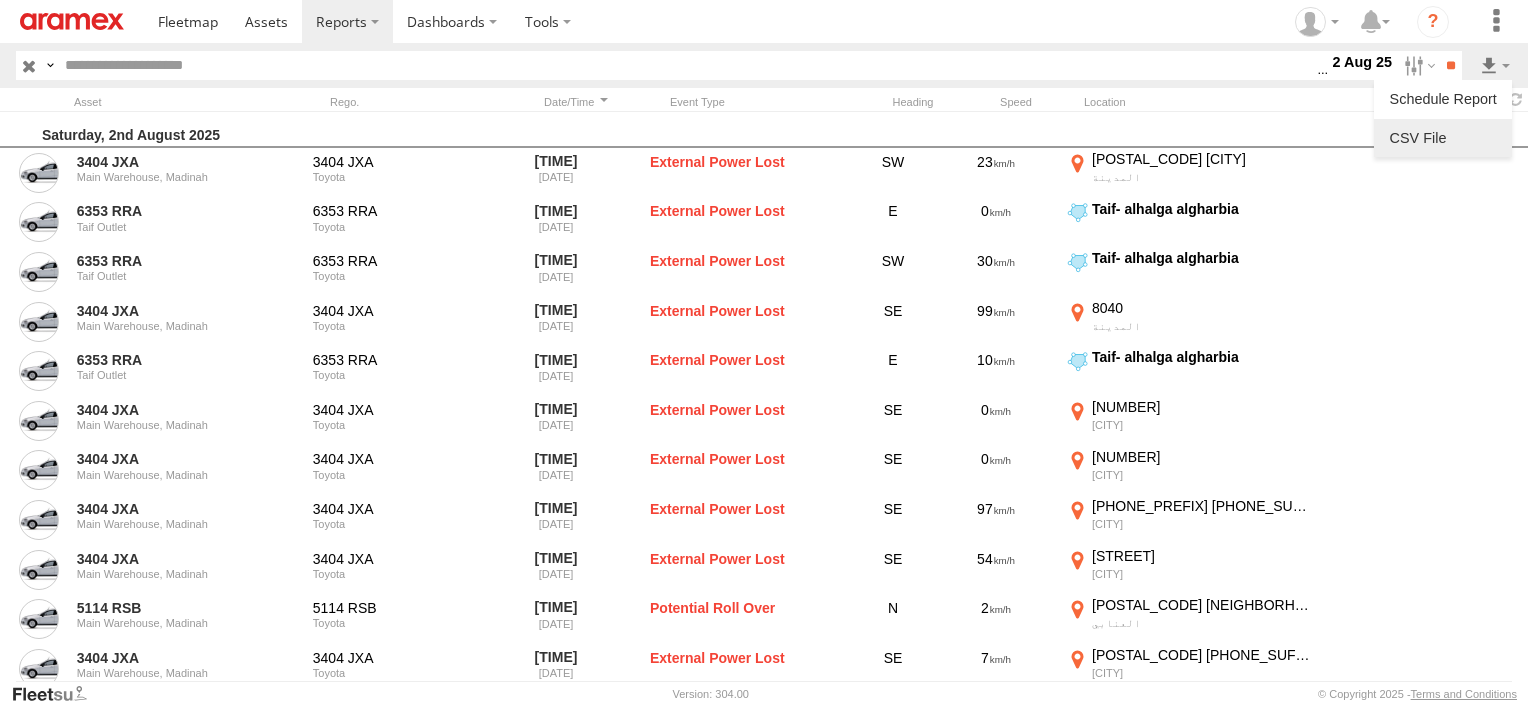 click at bounding box center [1443, 138] 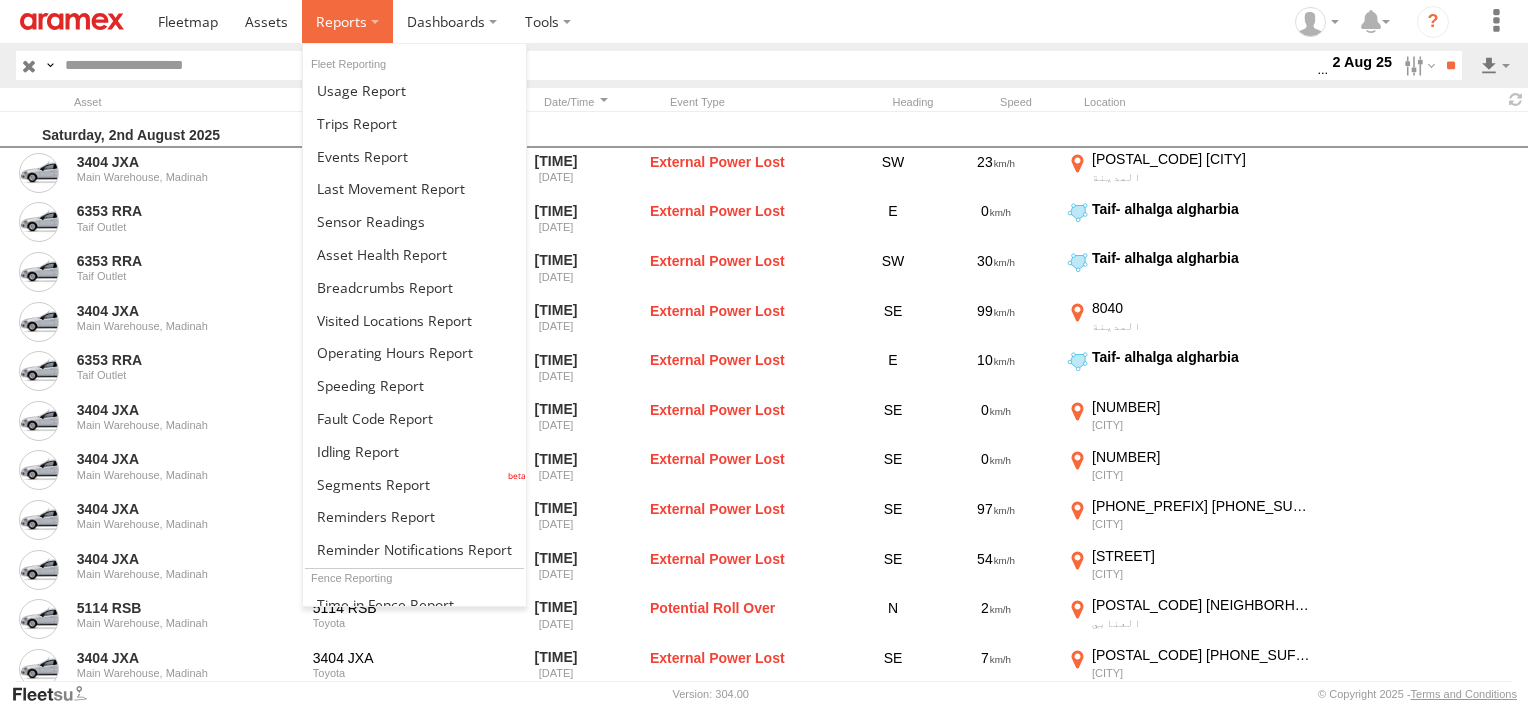 click at bounding box center [347, 21] 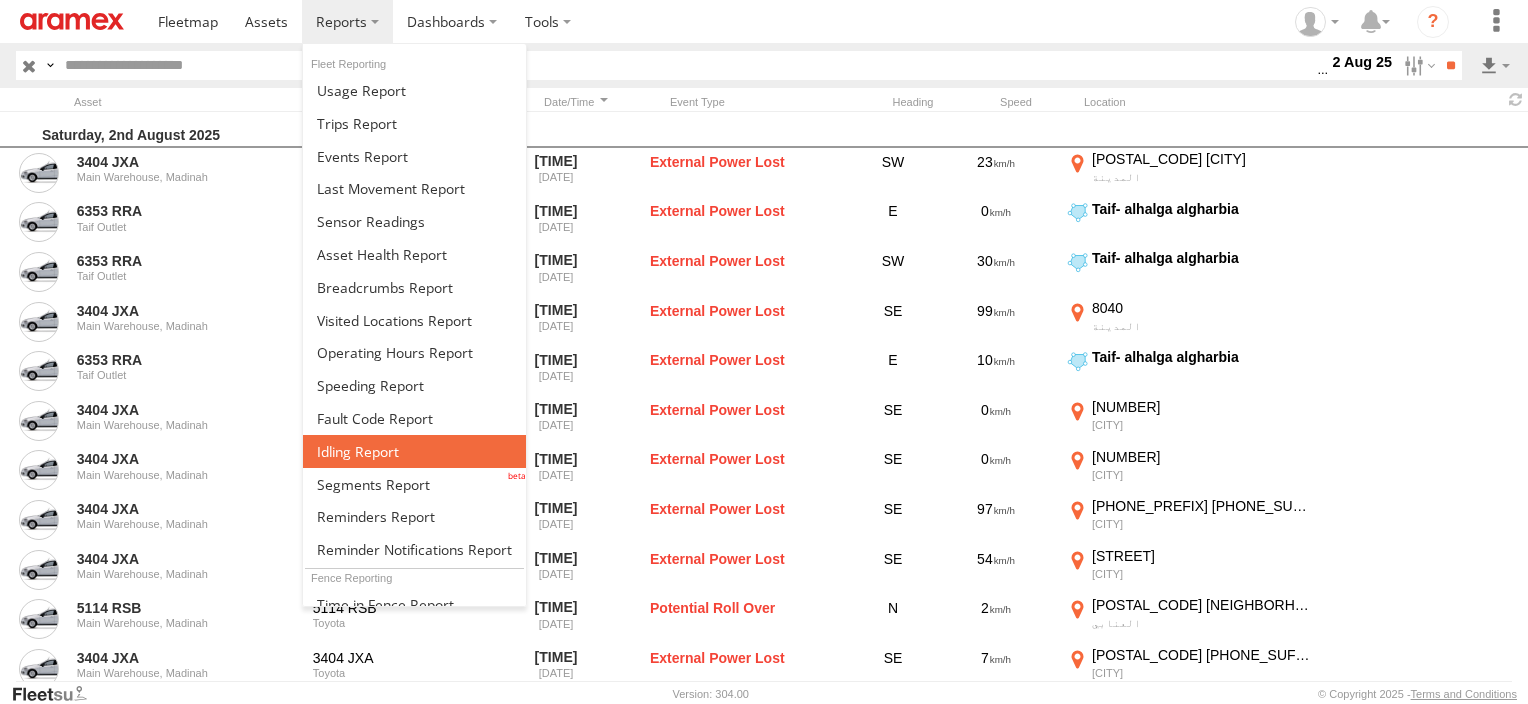 click at bounding box center [358, 451] 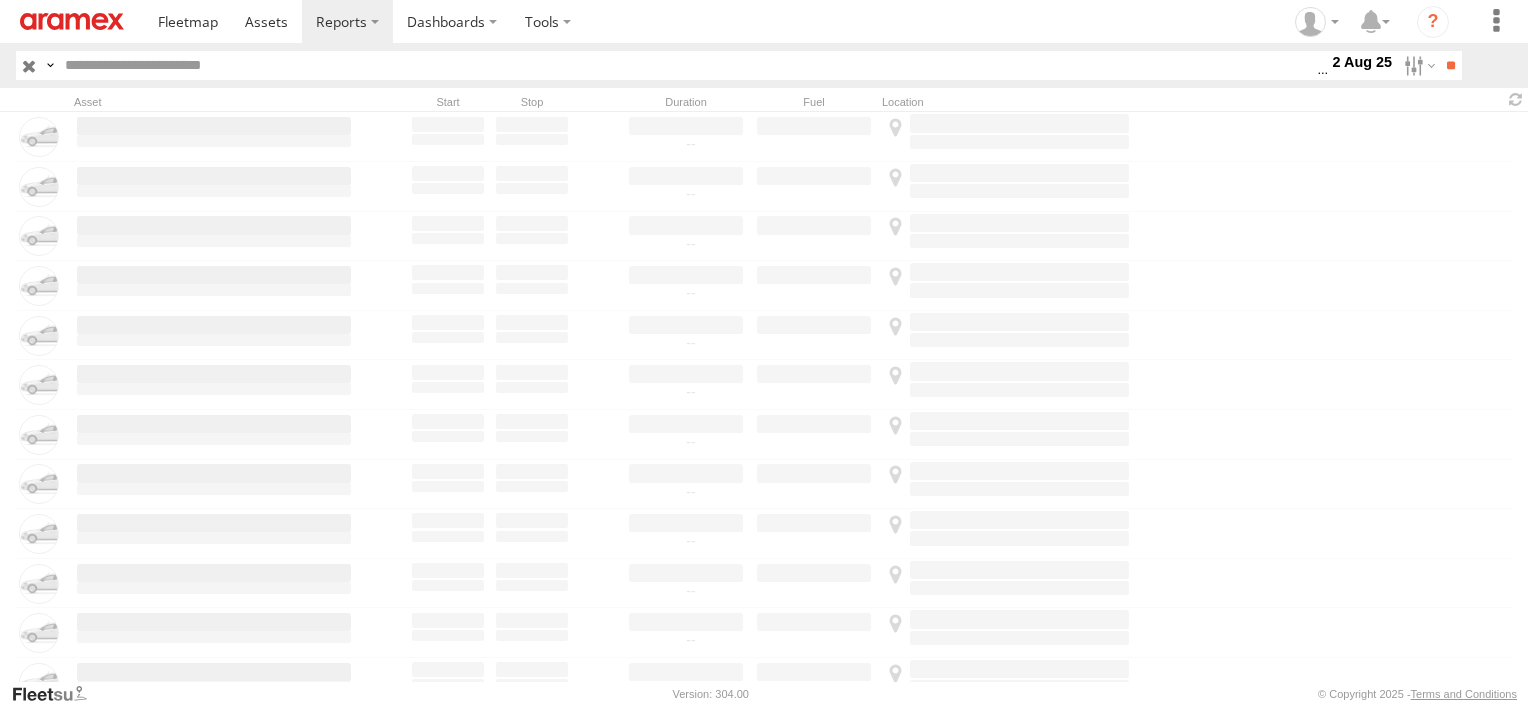 scroll, scrollTop: 0, scrollLeft: 0, axis: both 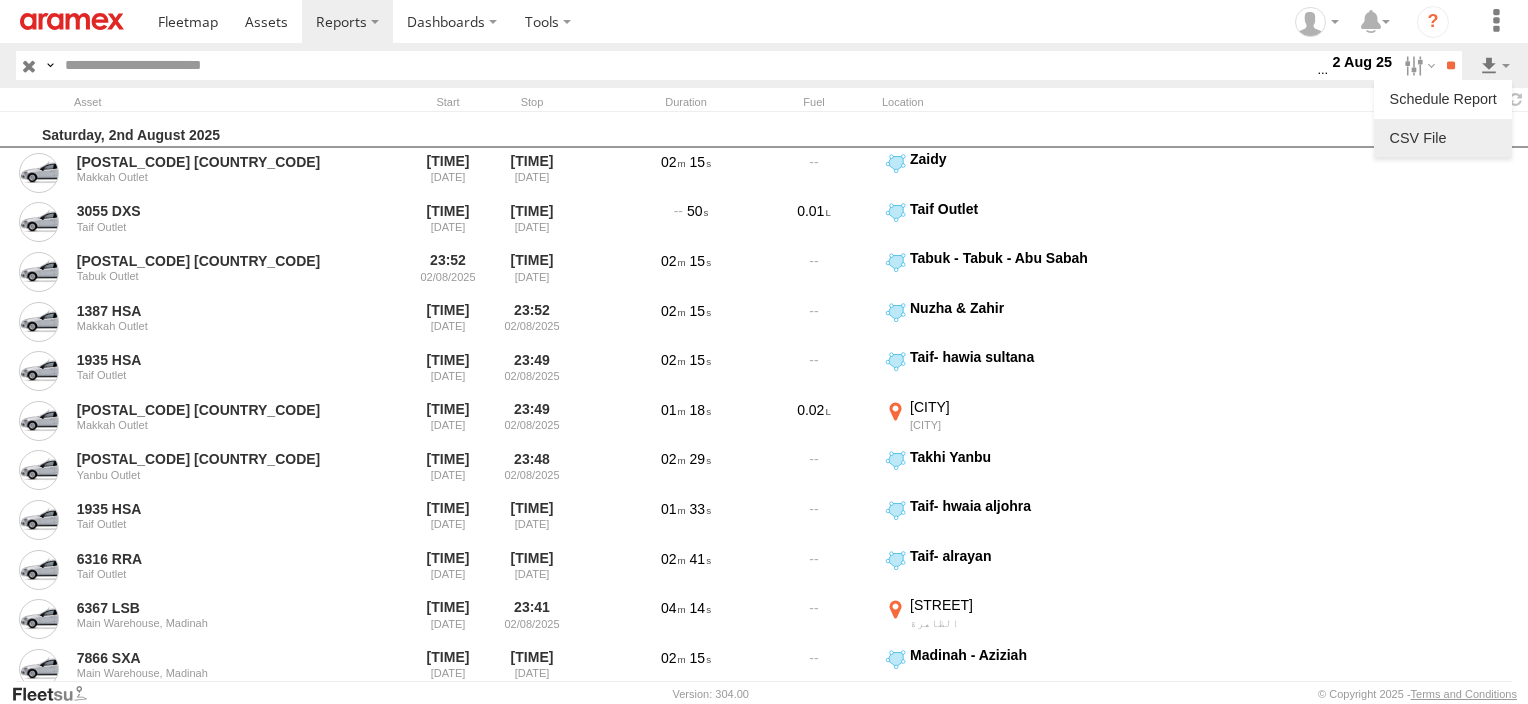 click at bounding box center [1443, 138] 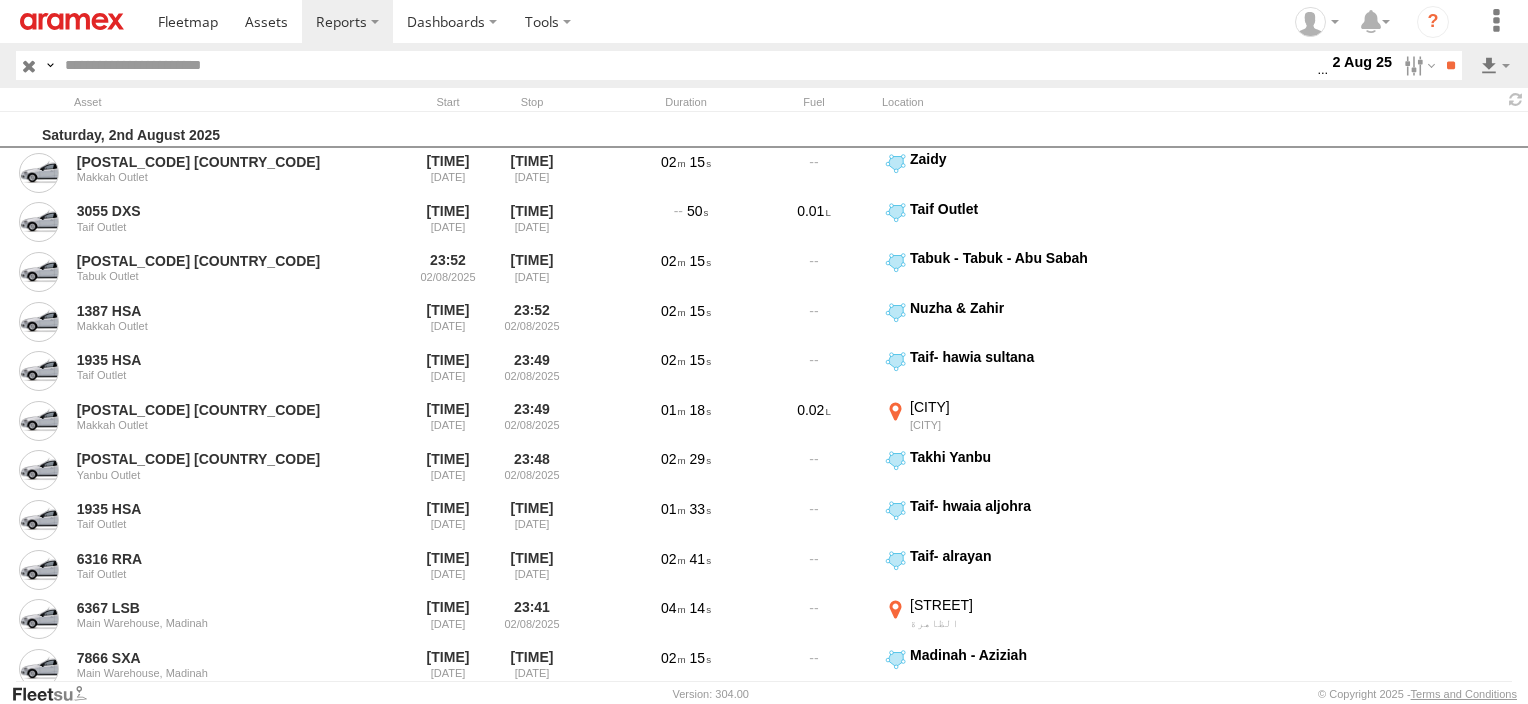 click on "Search Query
Asset ID
Asset Label
Registration
Manufacturer
Model
VIN" at bounding box center (764, 65) 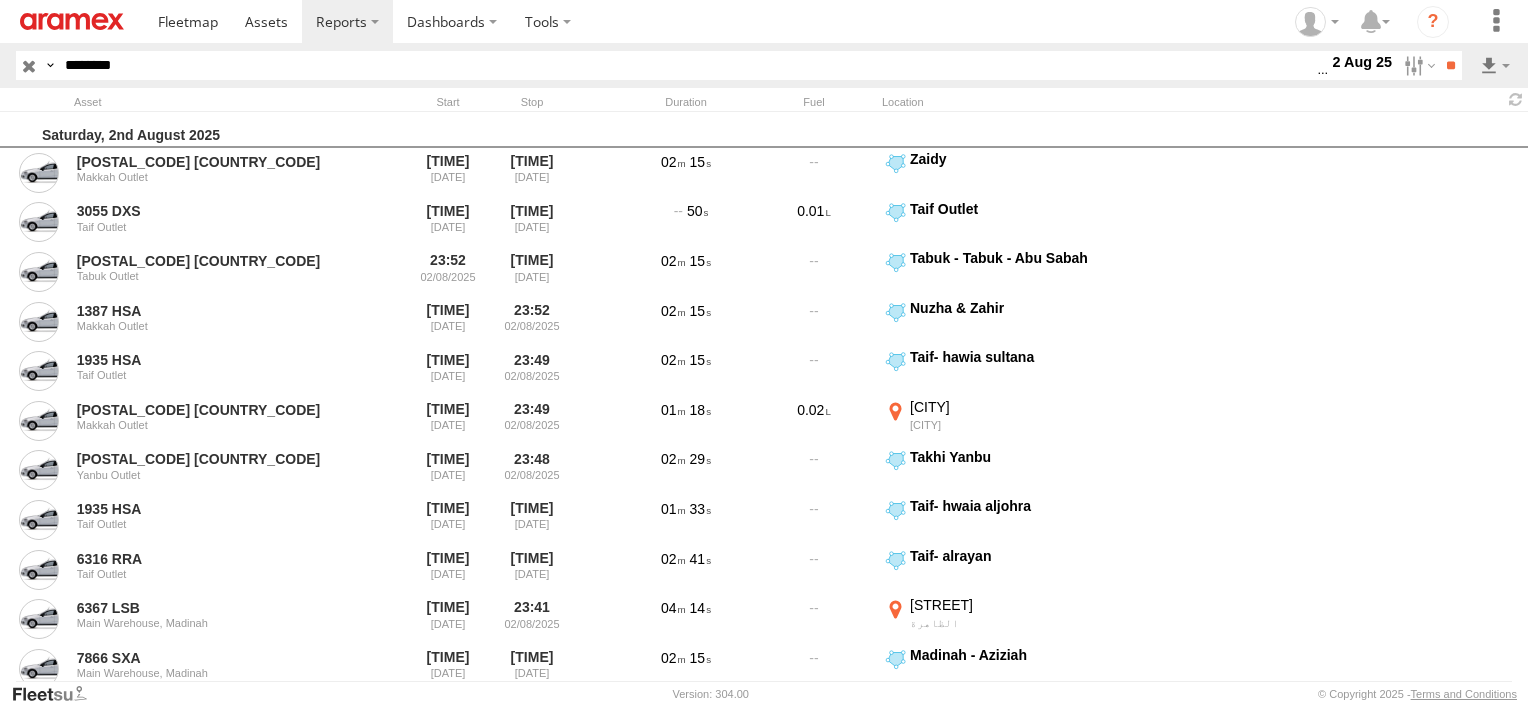 type on "********" 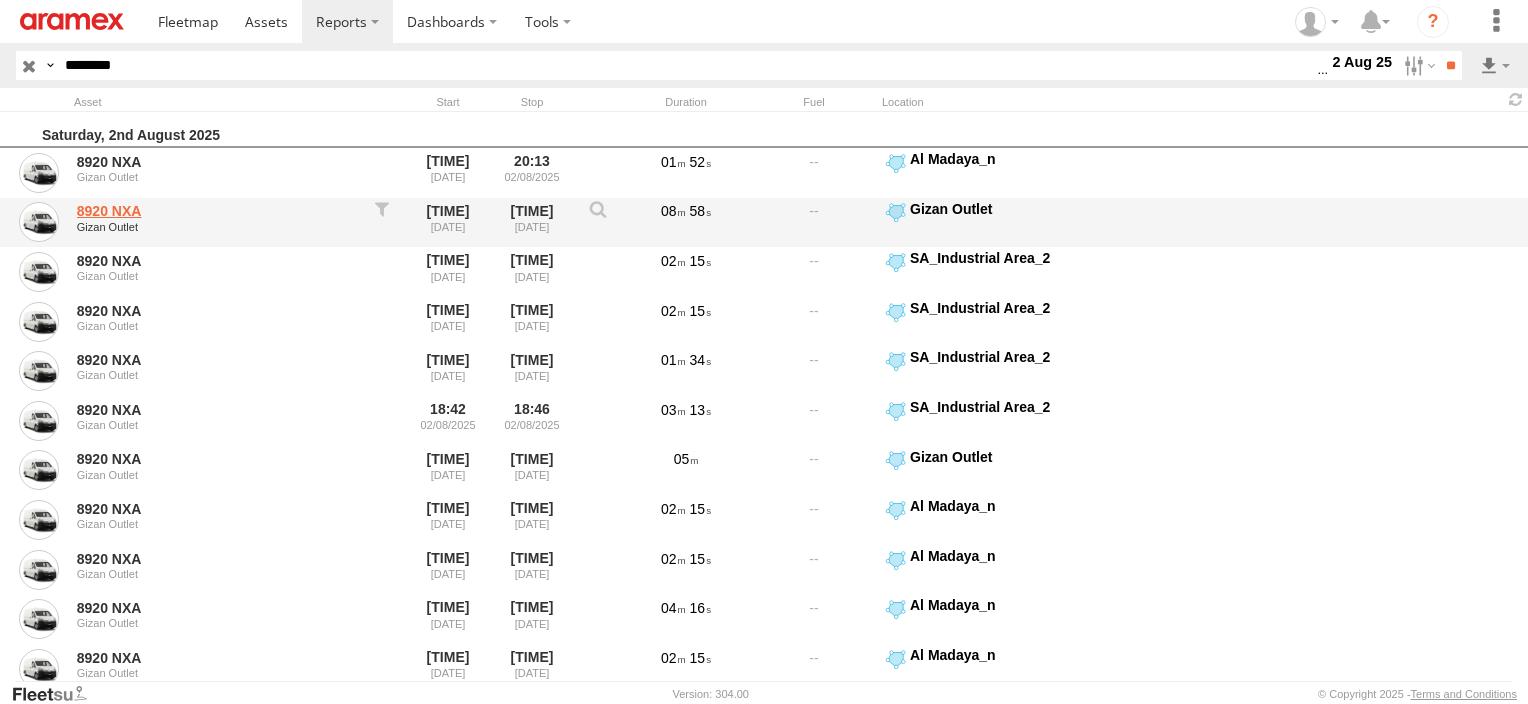 click on "8920 NXA" at bounding box center [214, 211] 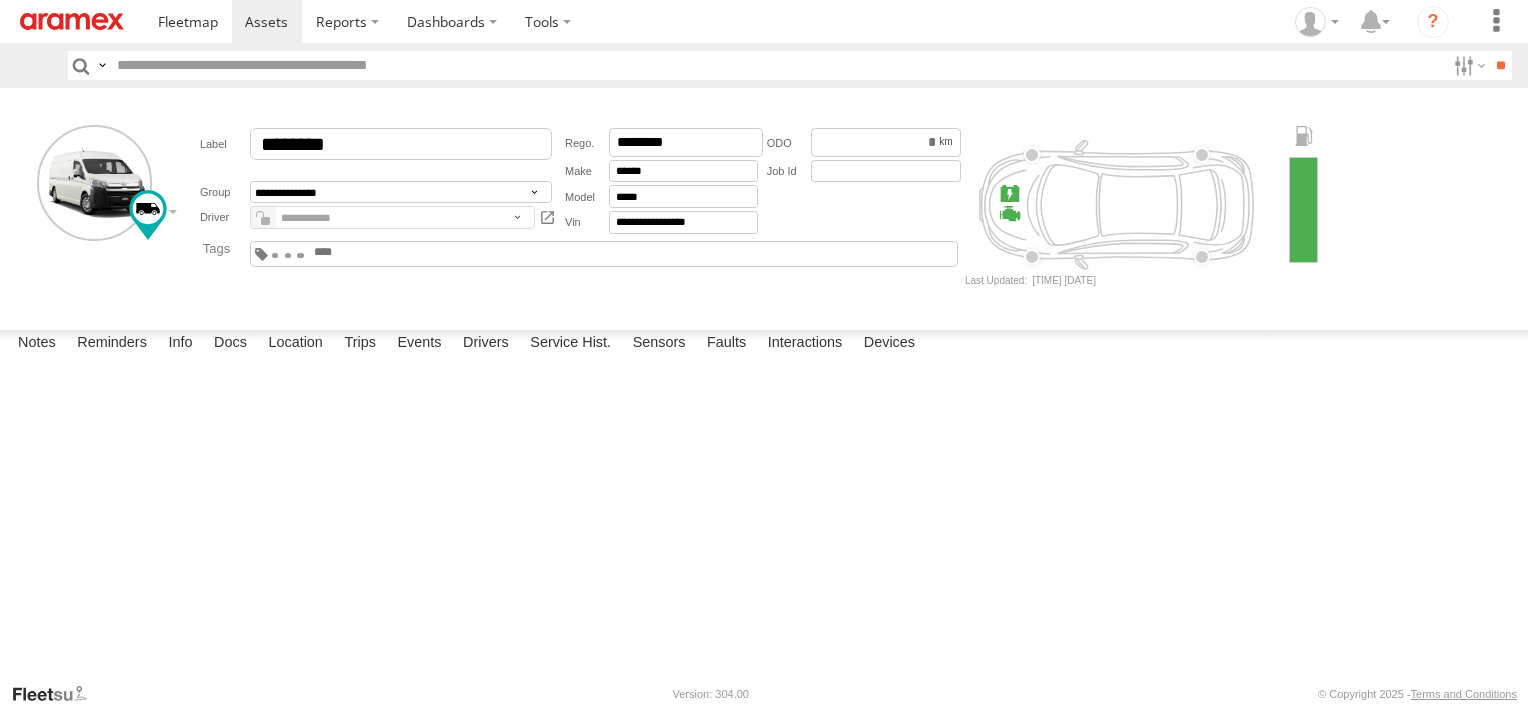scroll, scrollTop: 0, scrollLeft: 0, axis: both 